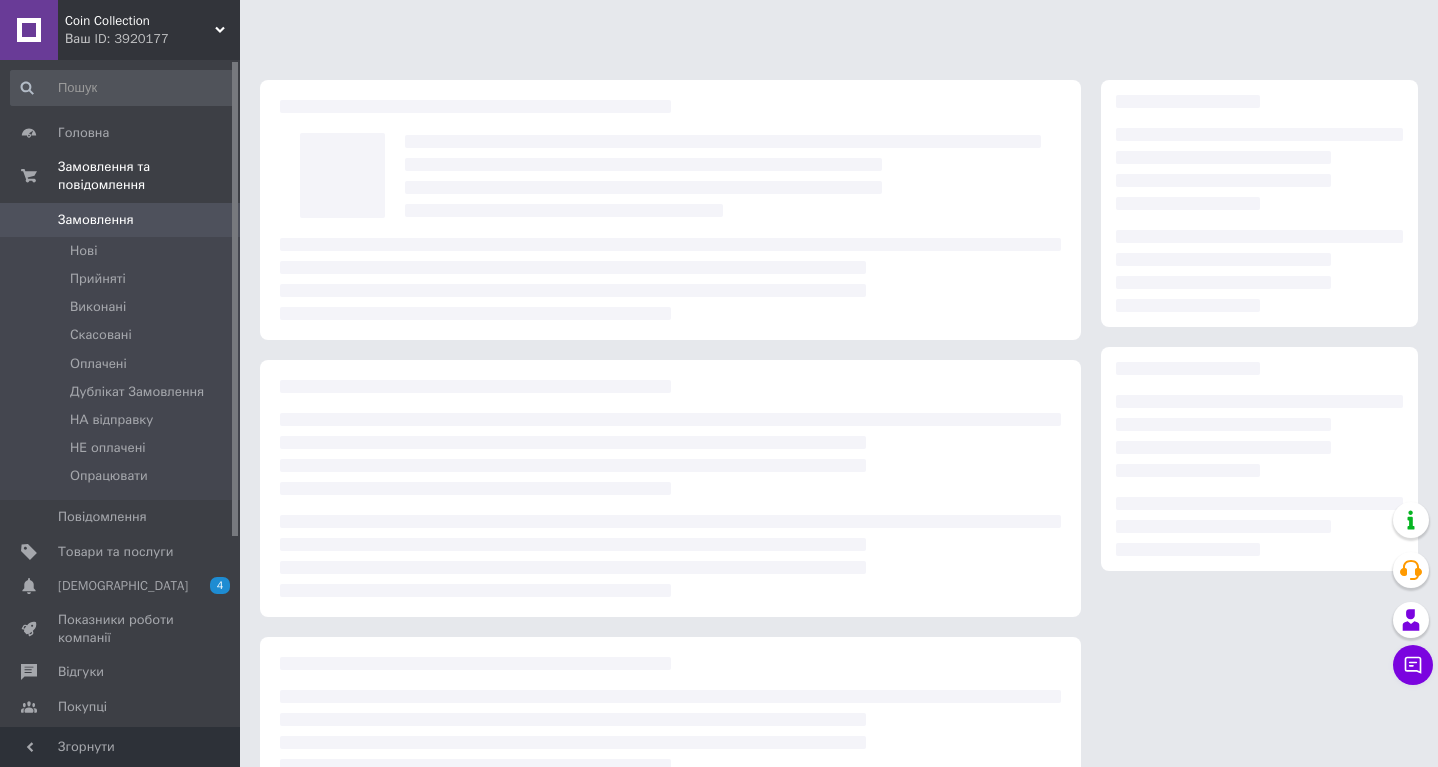 scroll, scrollTop: 0, scrollLeft: 0, axis: both 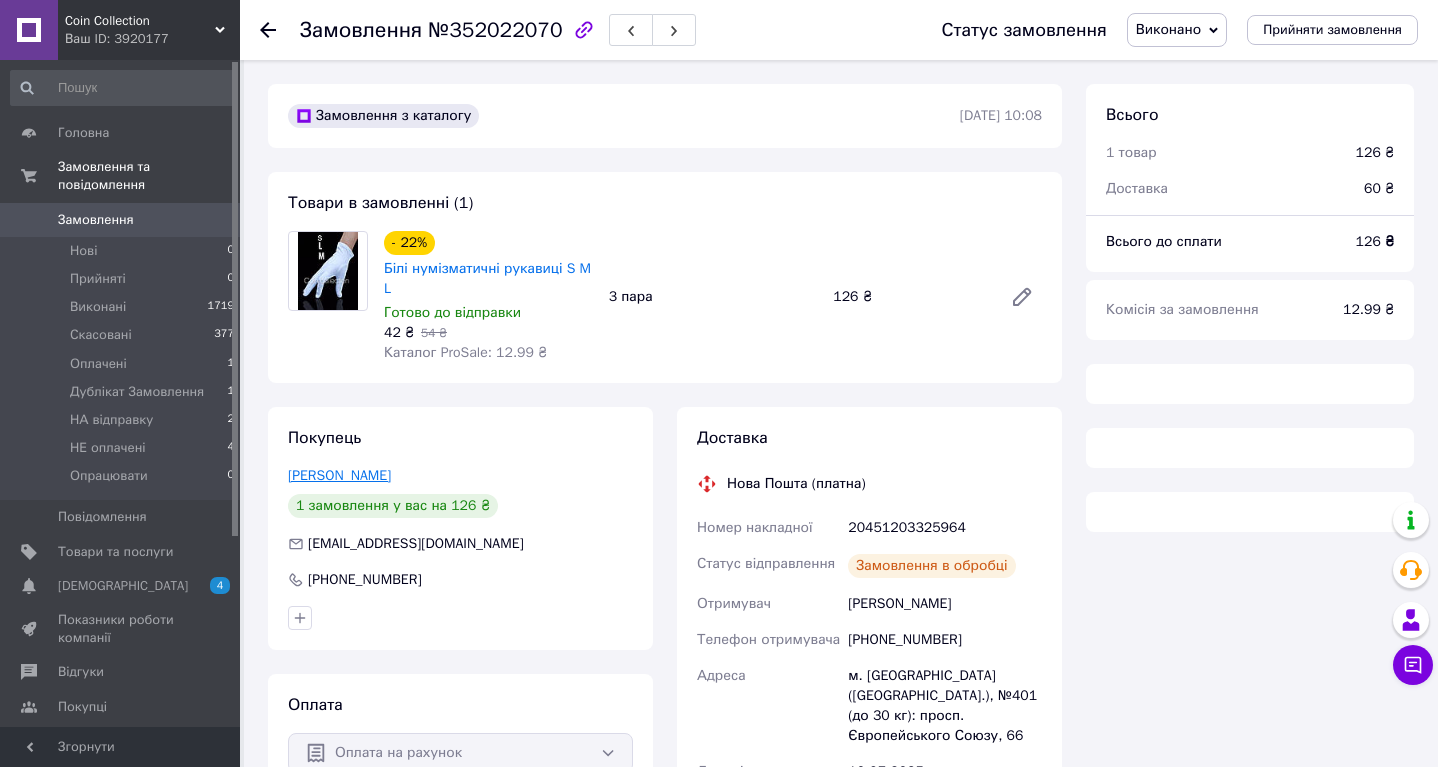 click on "[PERSON_NAME]" at bounding box center (339, 475) 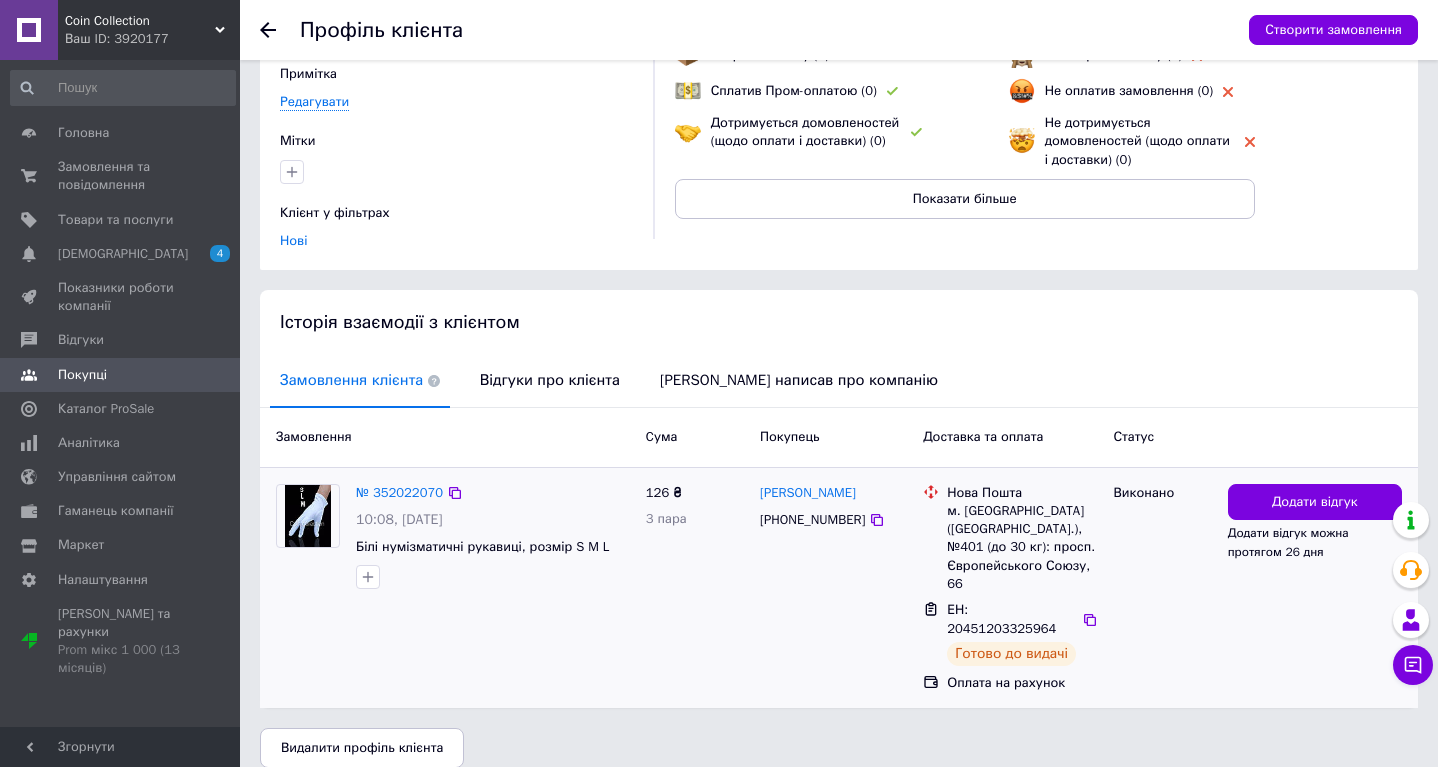 scroll, scrollTop: 194, scrollLeft: 0, axis: vertical 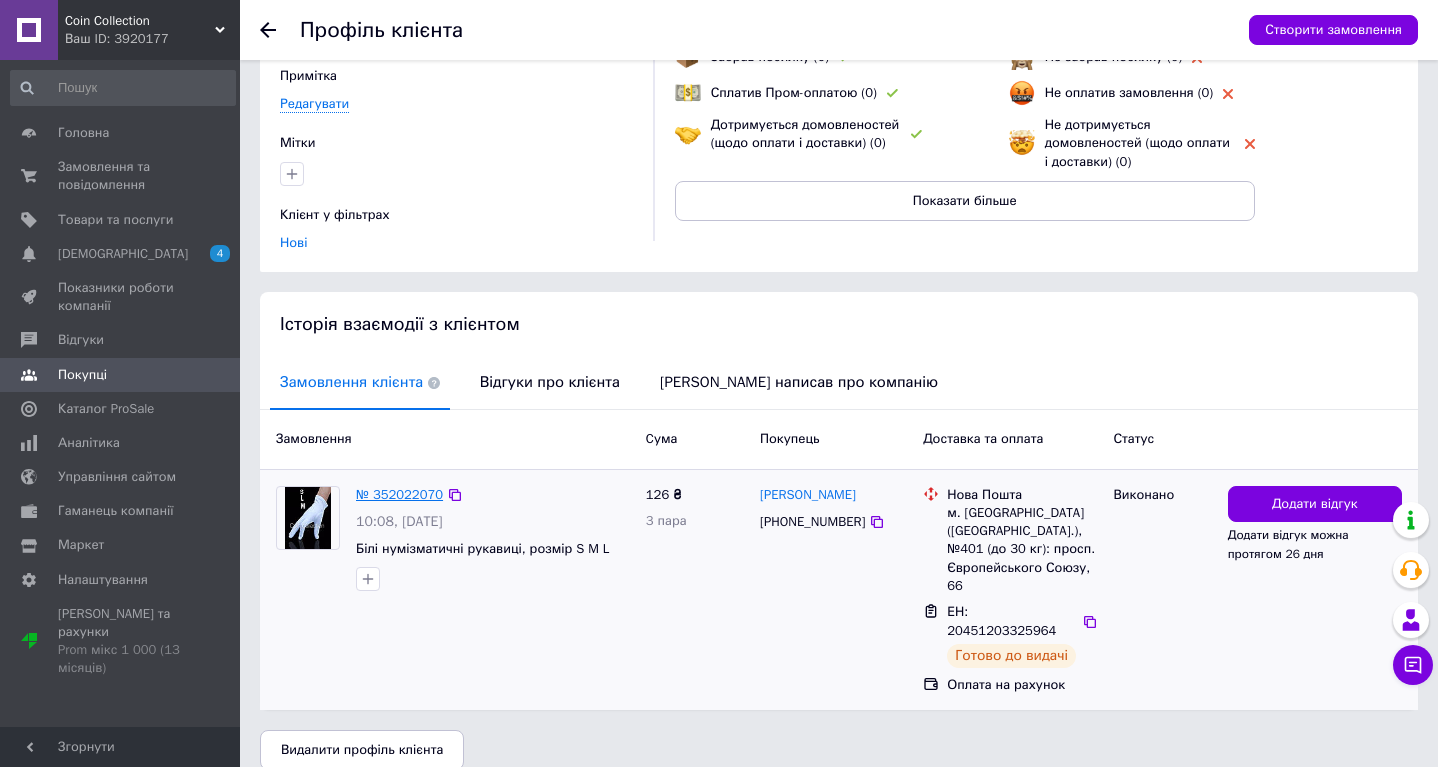 click on "№ 352022070" at bounding box center (399, 494) 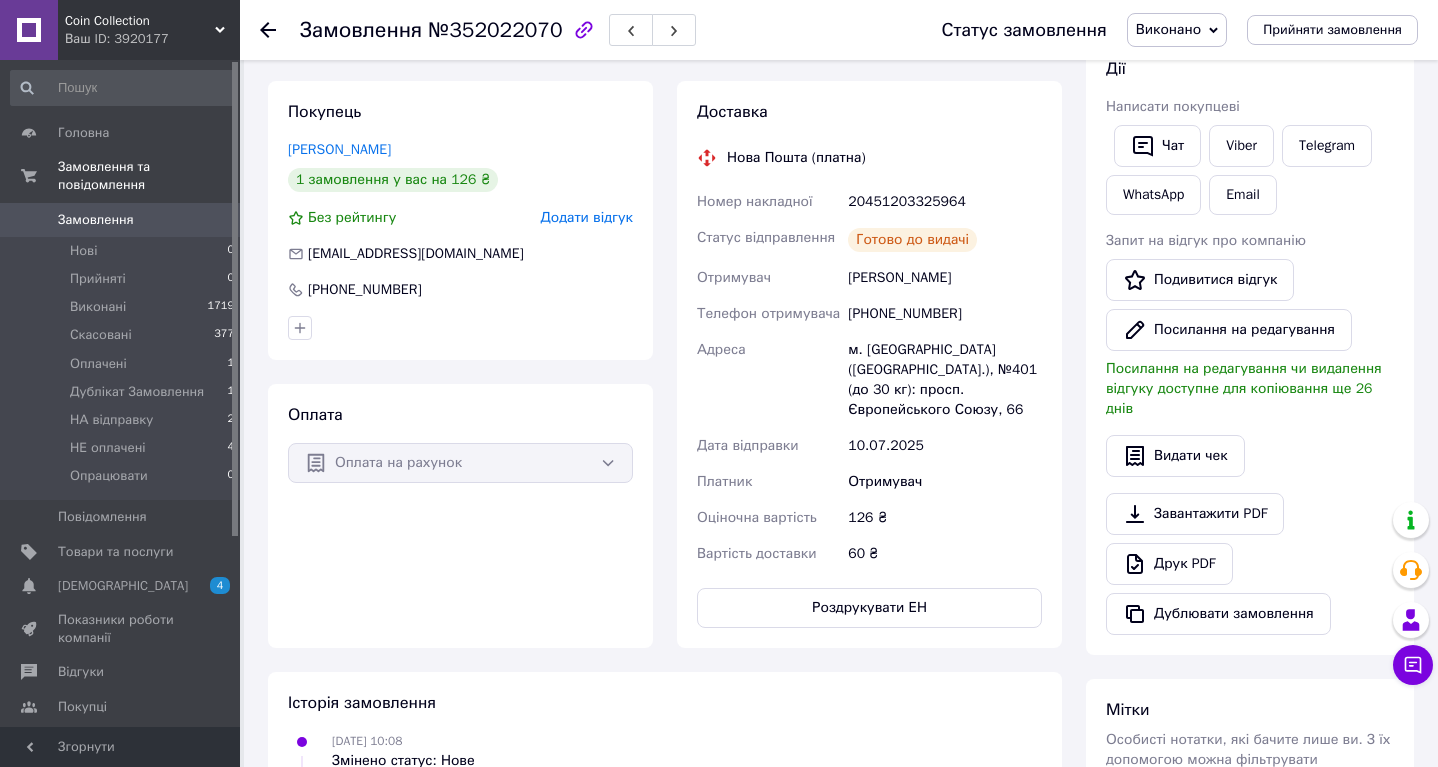 scroll, scrollTop: 324, scrollLeft: 0, axis: vertical 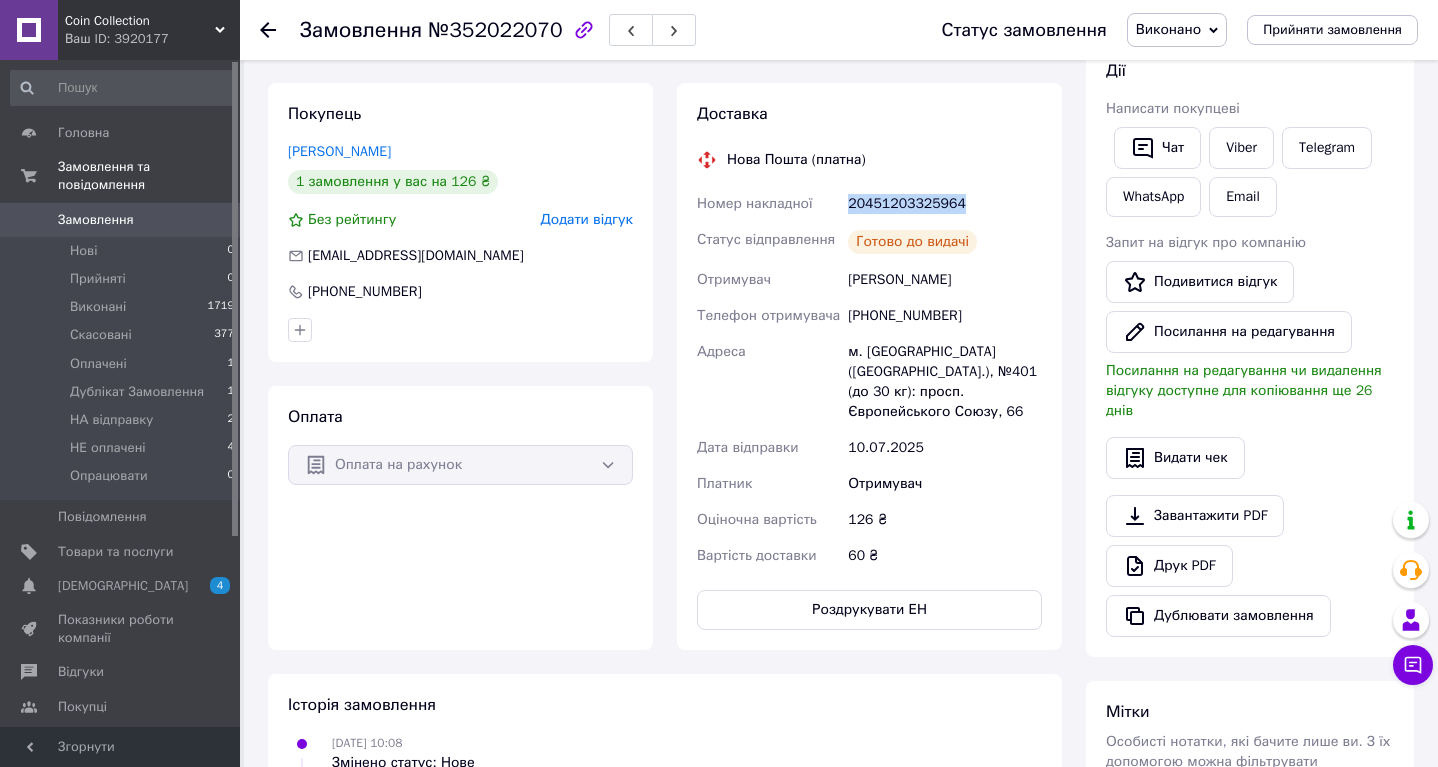 drag, startPoint x: 852, startPoint y: 202, endPoint x: 992, endPoint y: 204, distance: 140.01428 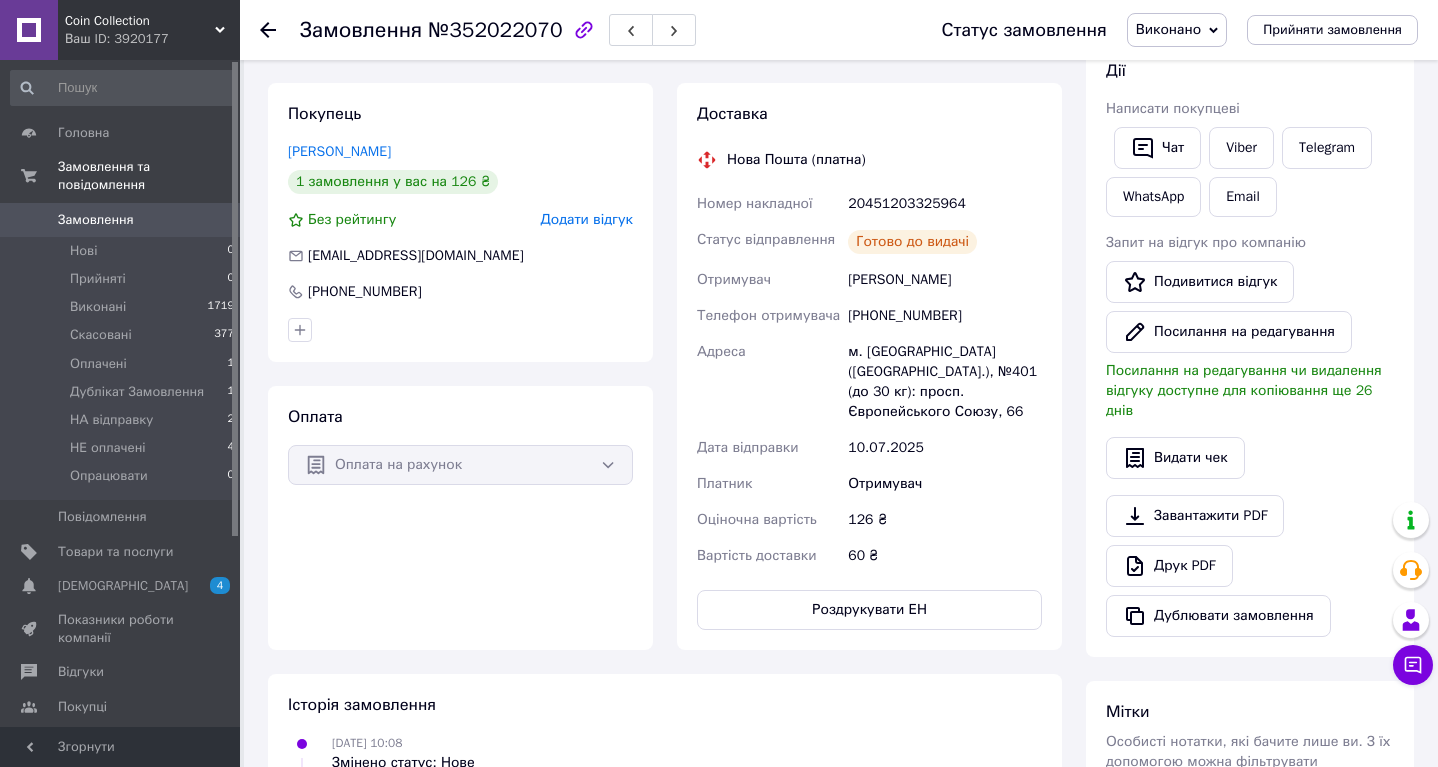 click on "20451203325964" at bounding box center (945, 204) 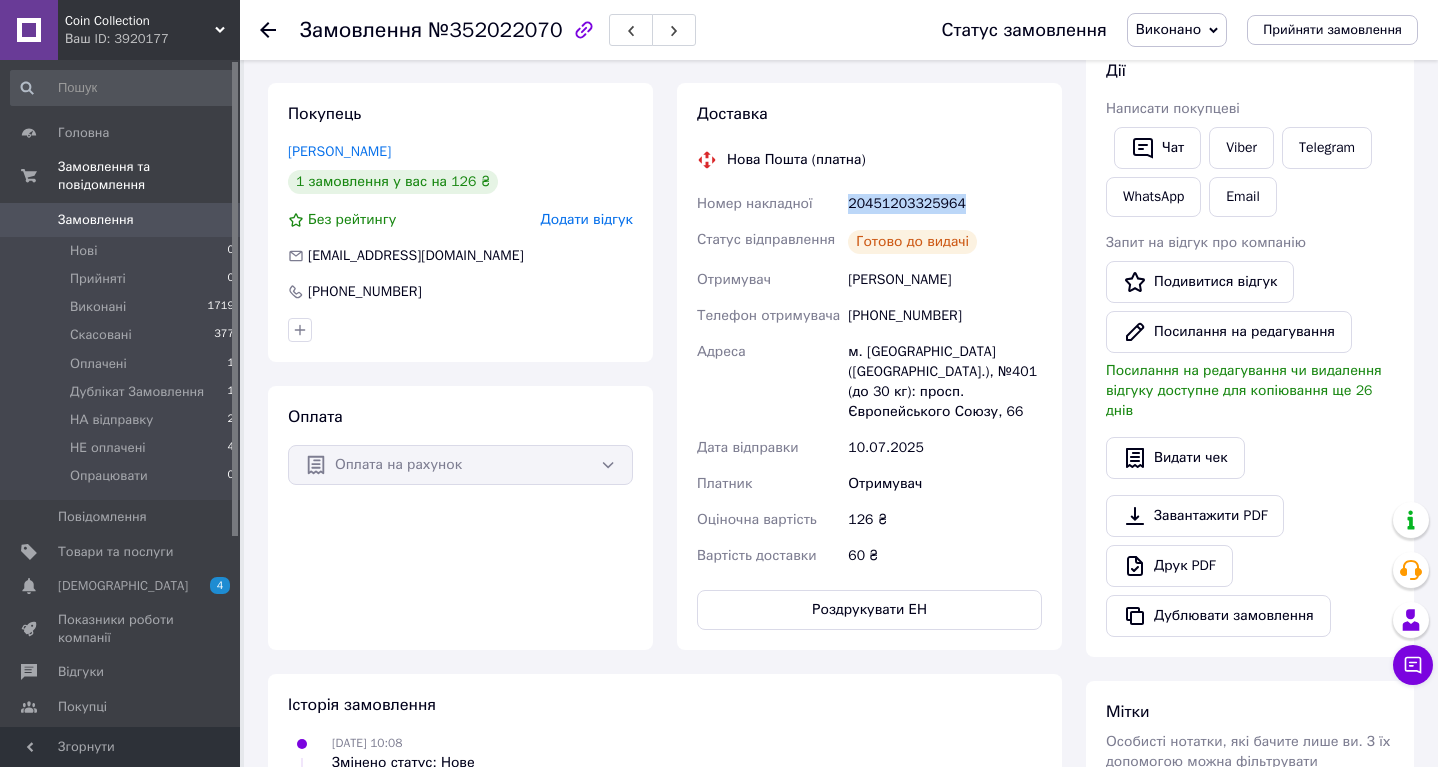 drag, startPoint x: 973, startPoint y: 201, endPoint x: 848, endPoint y: 204, distance: 125.035995 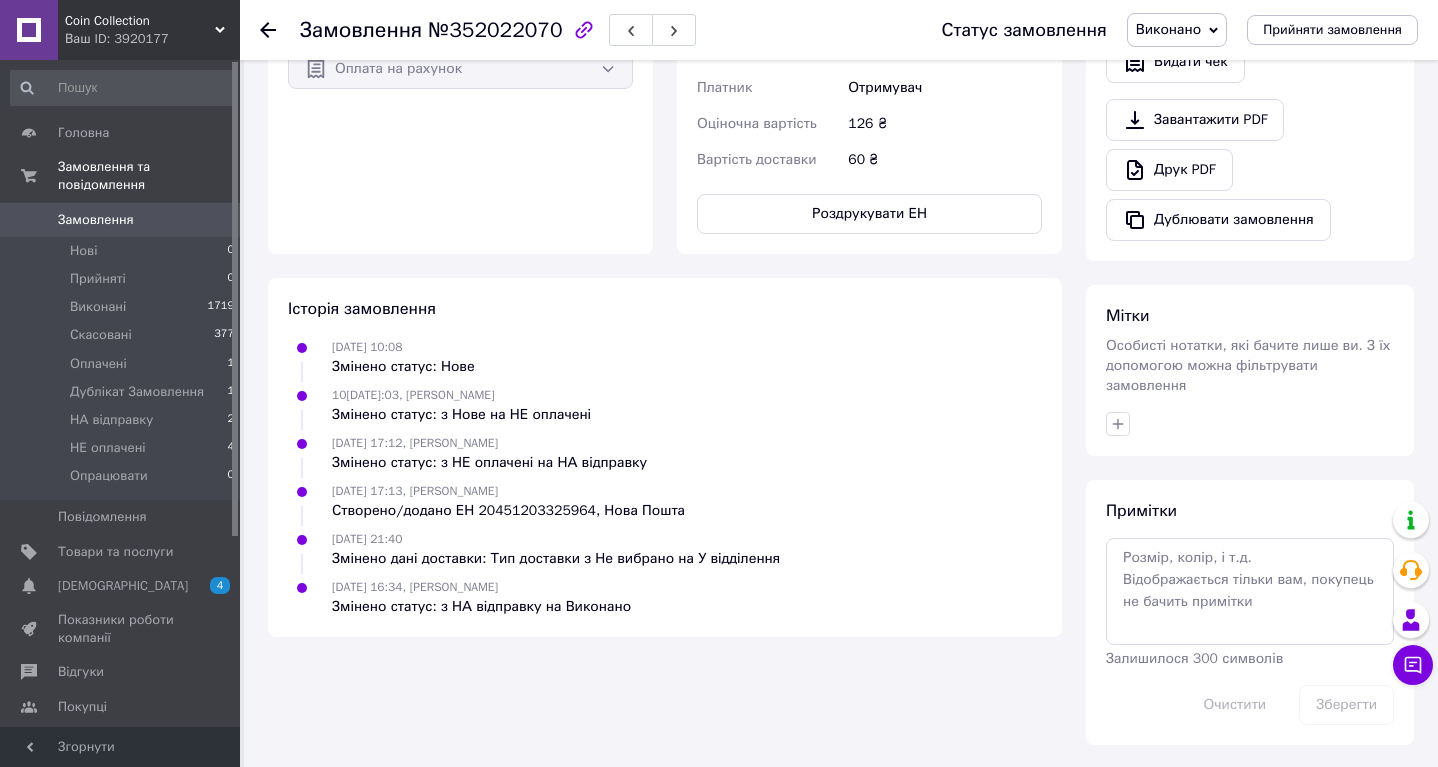 scroll, scrollTop: 719, scrollLeft: 0, axis: vertical 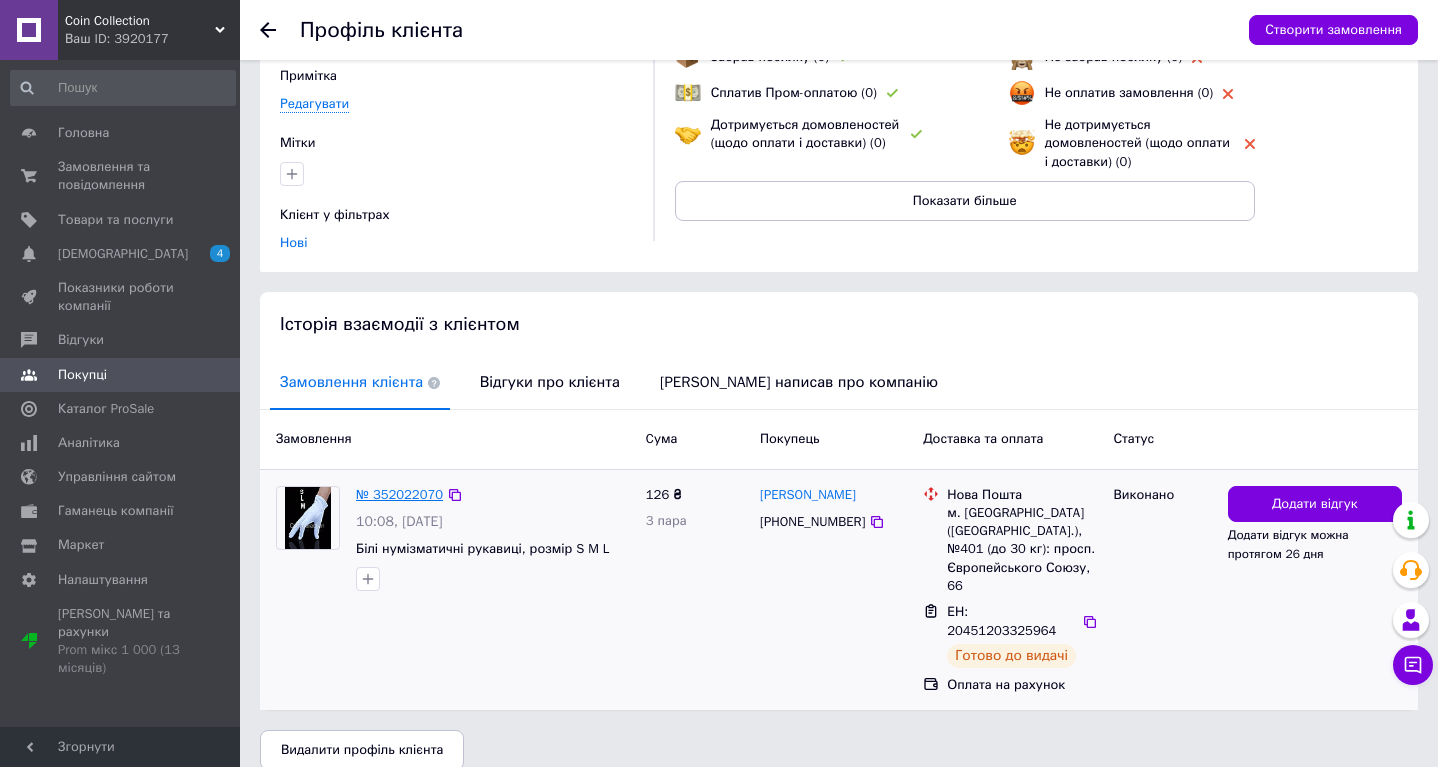 click on "№ 352022070" at bounding box center [399, 494] 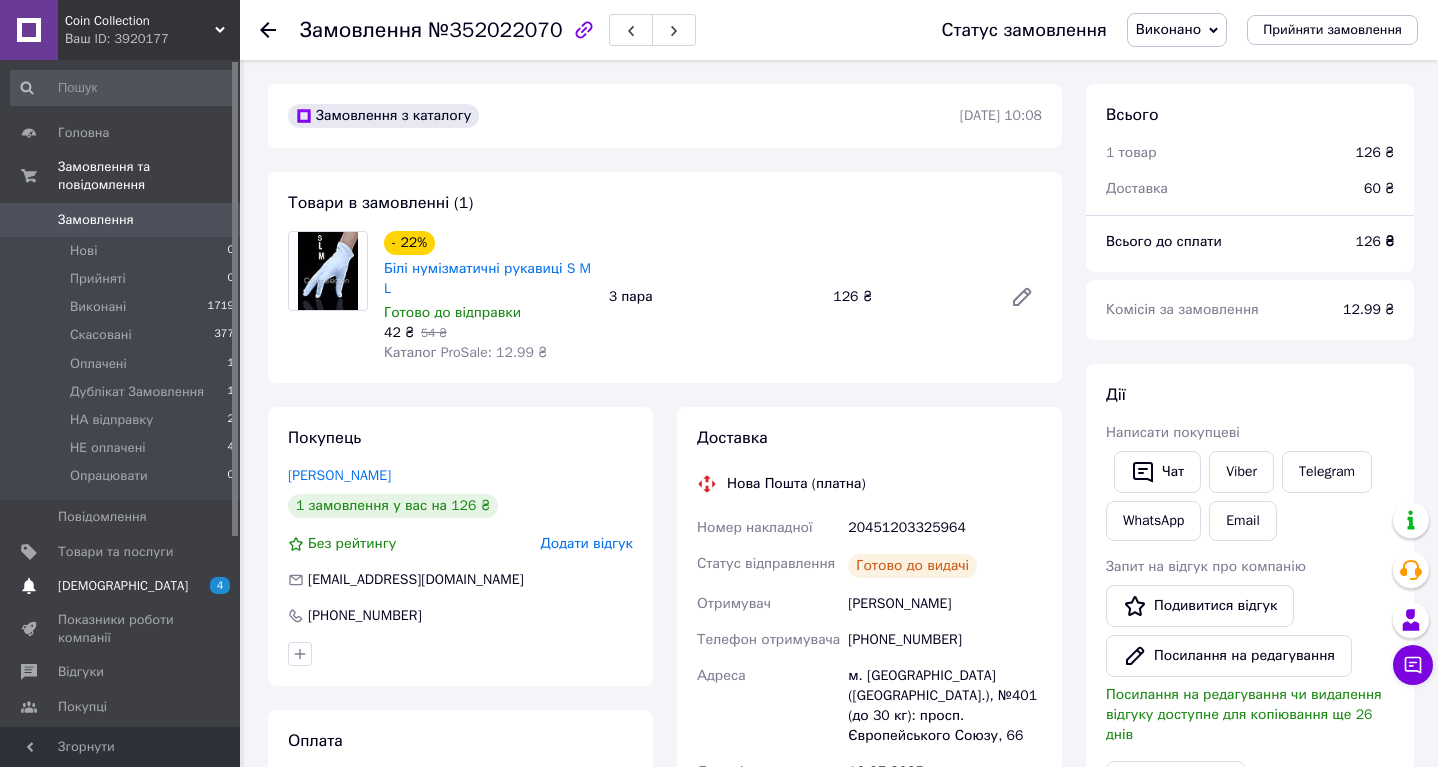 scroll, scrollTop: 0, scrollLeft: 0, axis: both 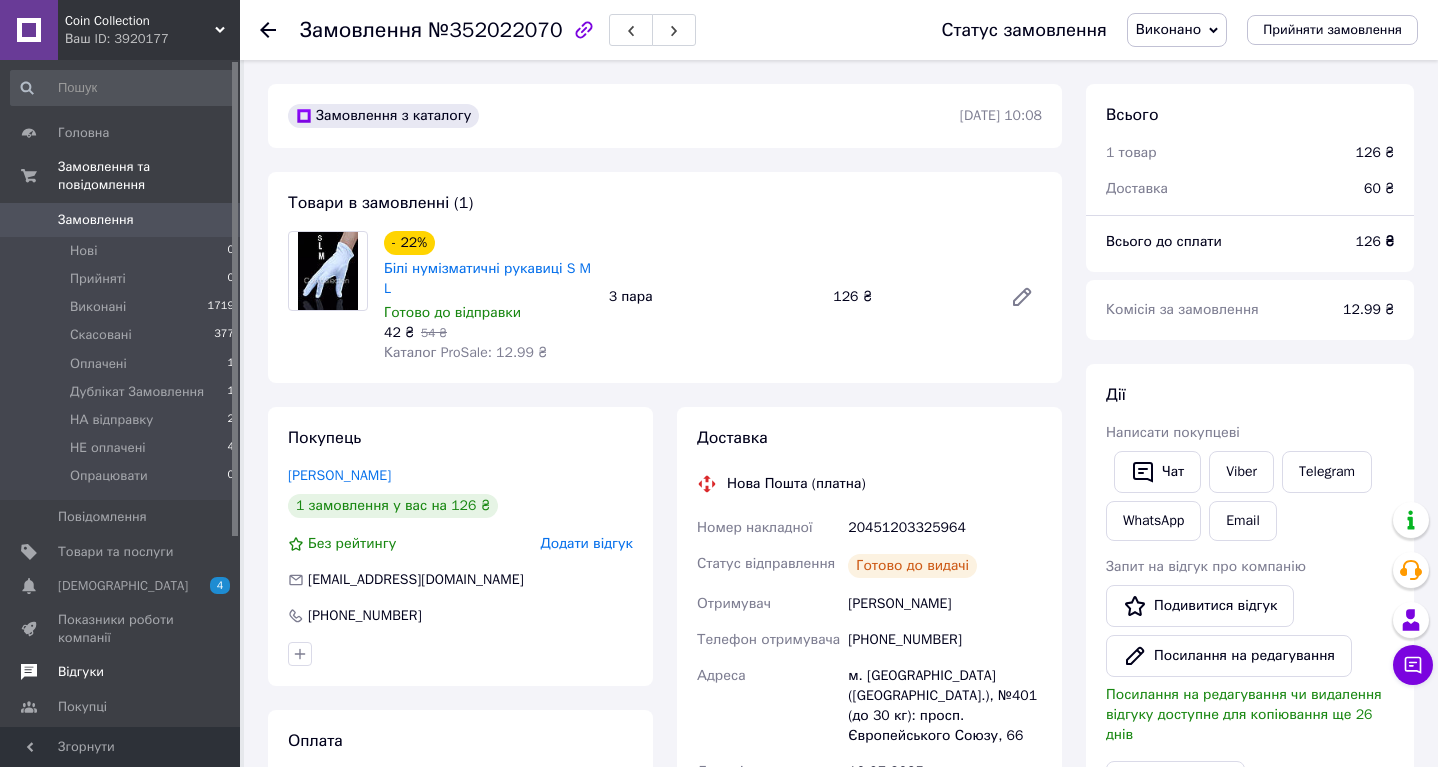 click on "Відгуки" at bounding box center (123, 672) 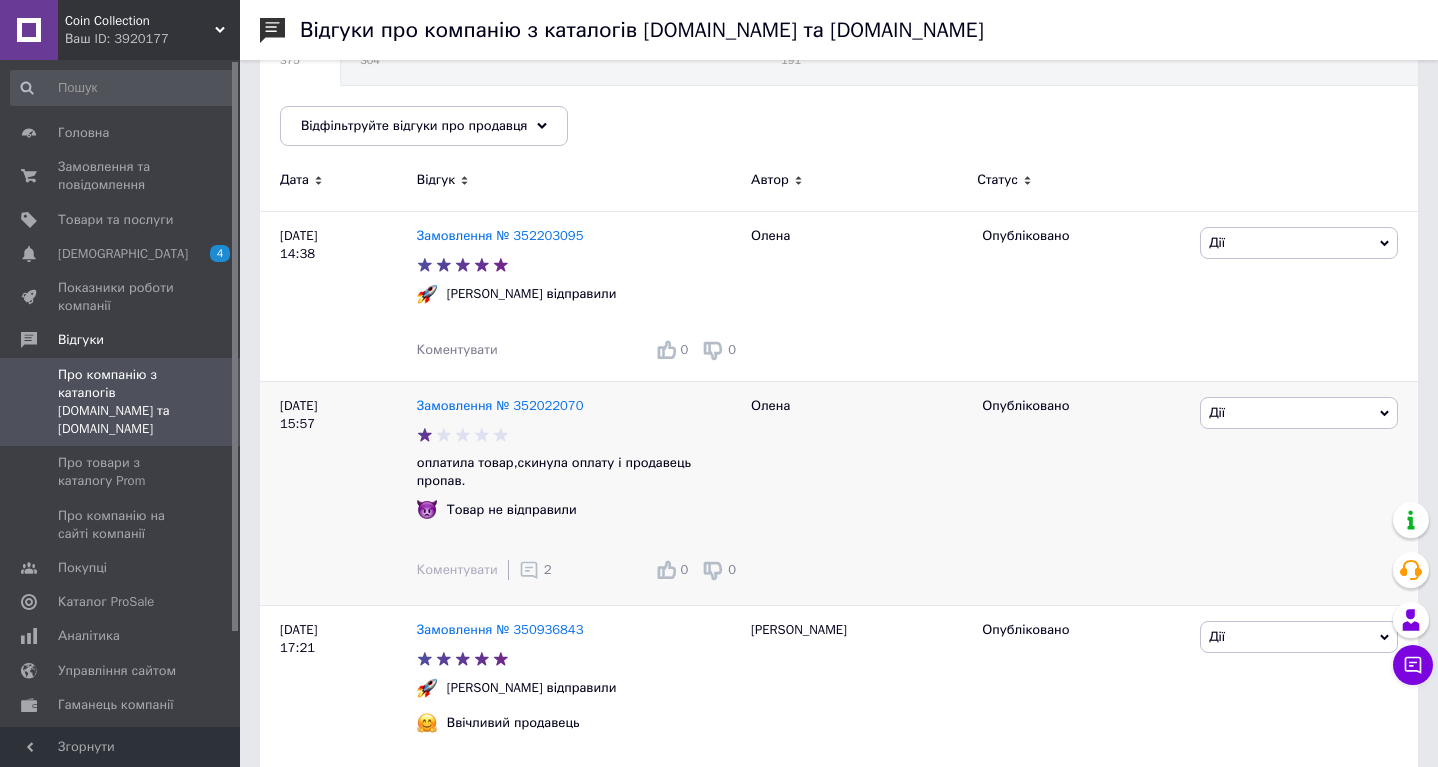 scroll, scrollTop: 219, scrollLeft: 0, axis: vertical 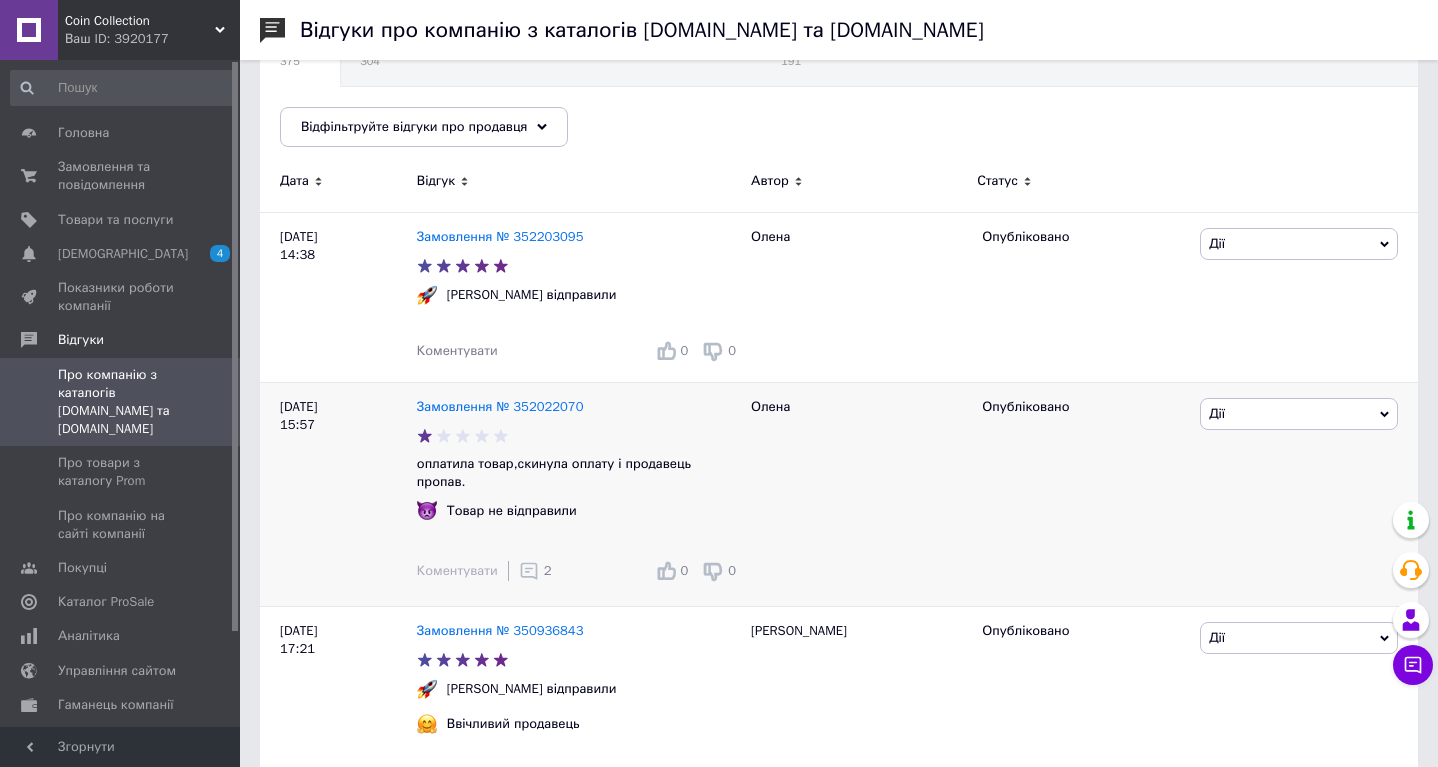click 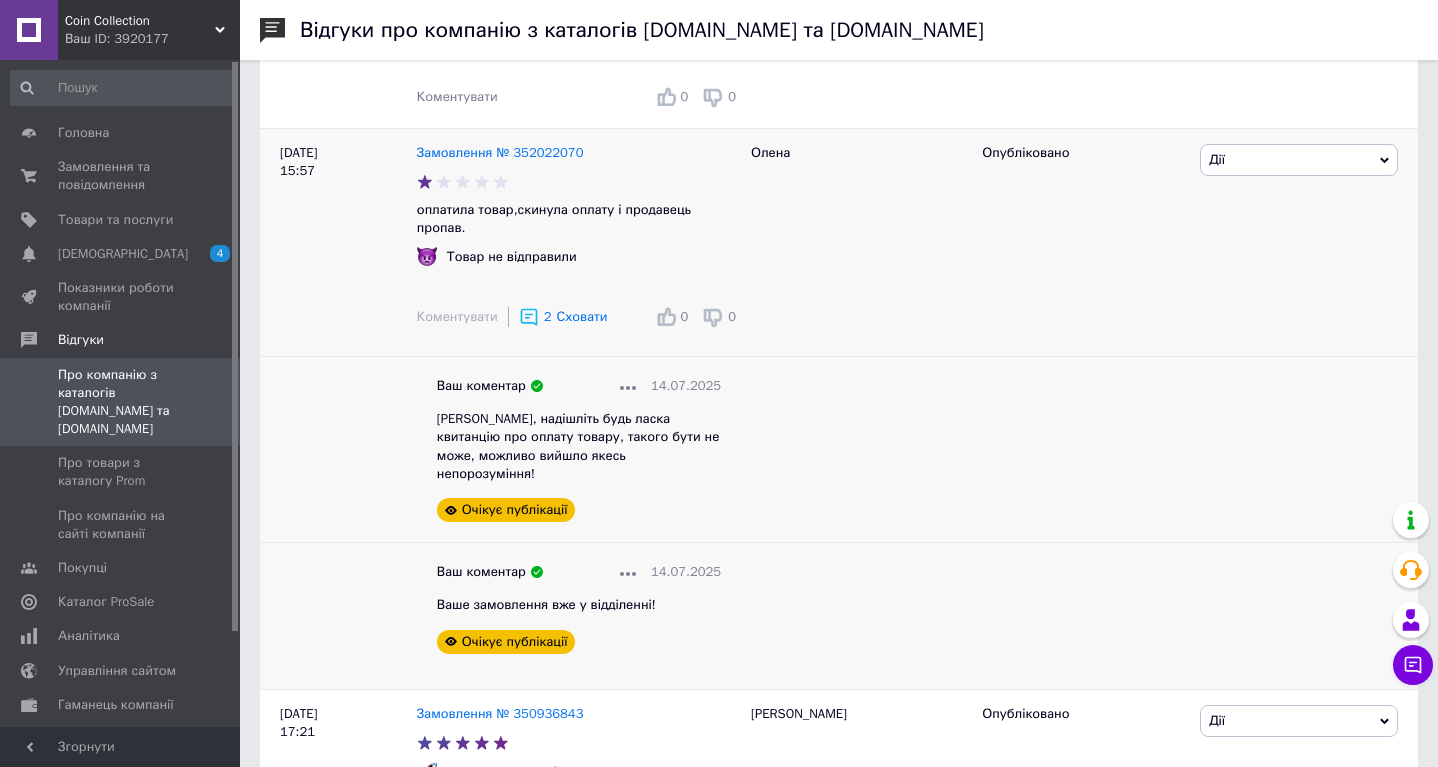 scroll, scrollTop: 469, scrollLeft: 0, axis: vertical 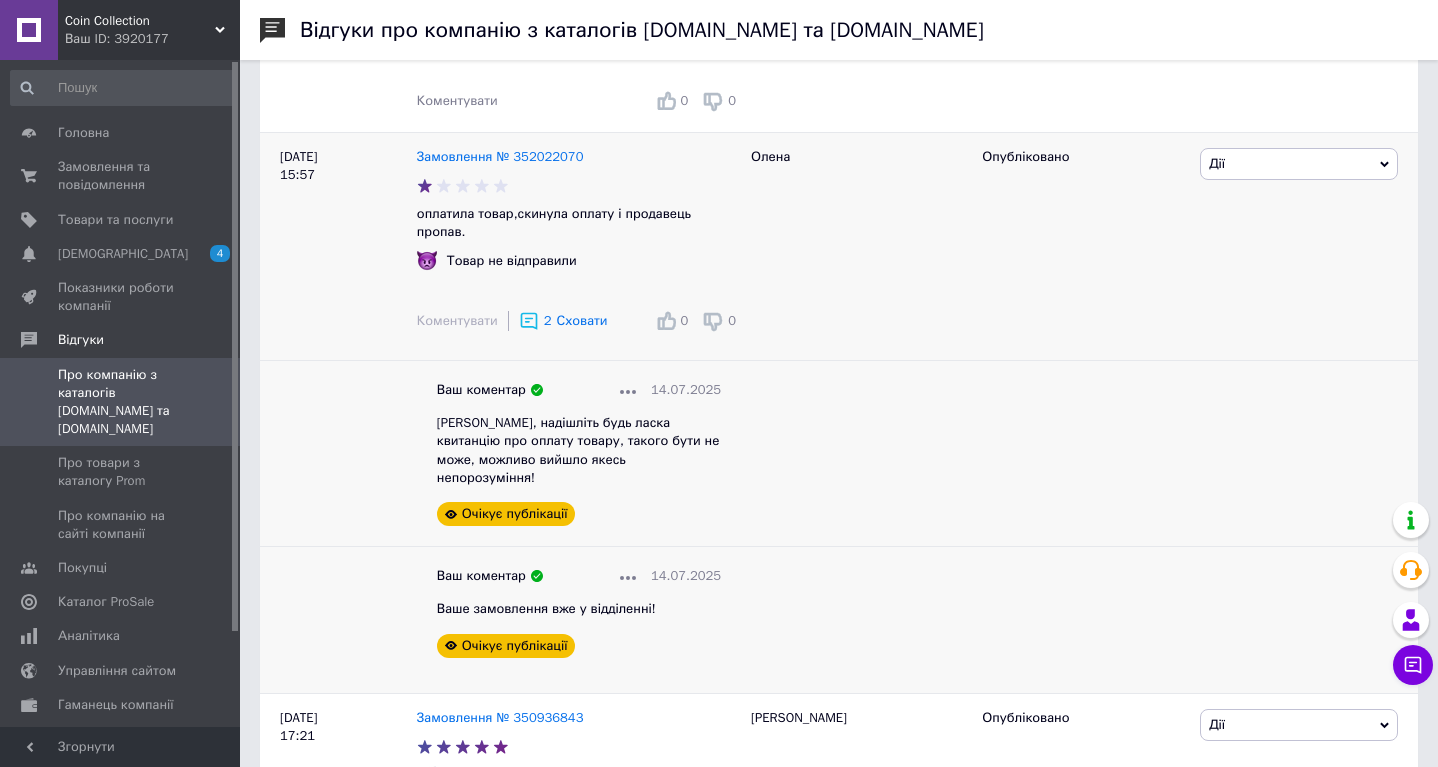 click at bounding box center (628, 390) 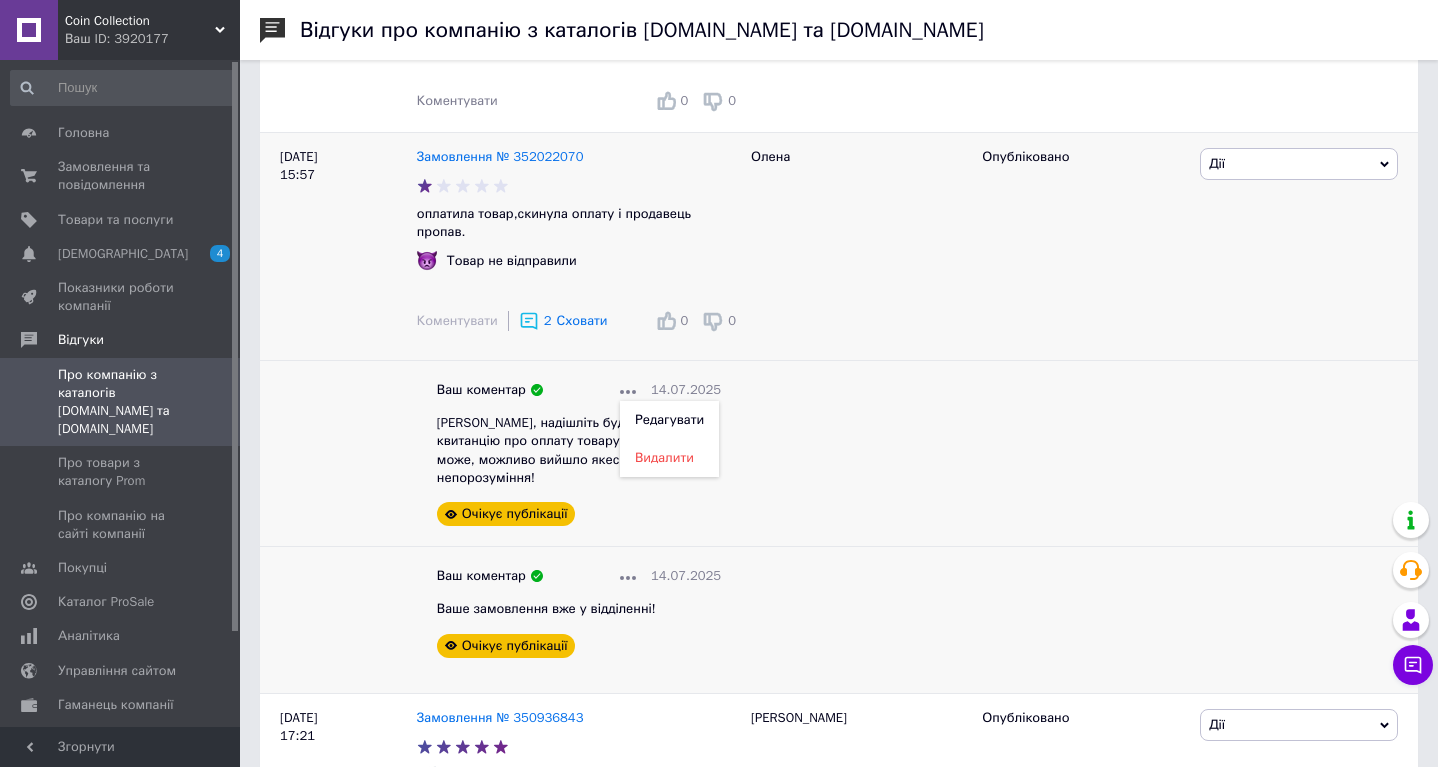 click on "Коментувати 2 Сховати 0 0" at bounding box center (579, 321) 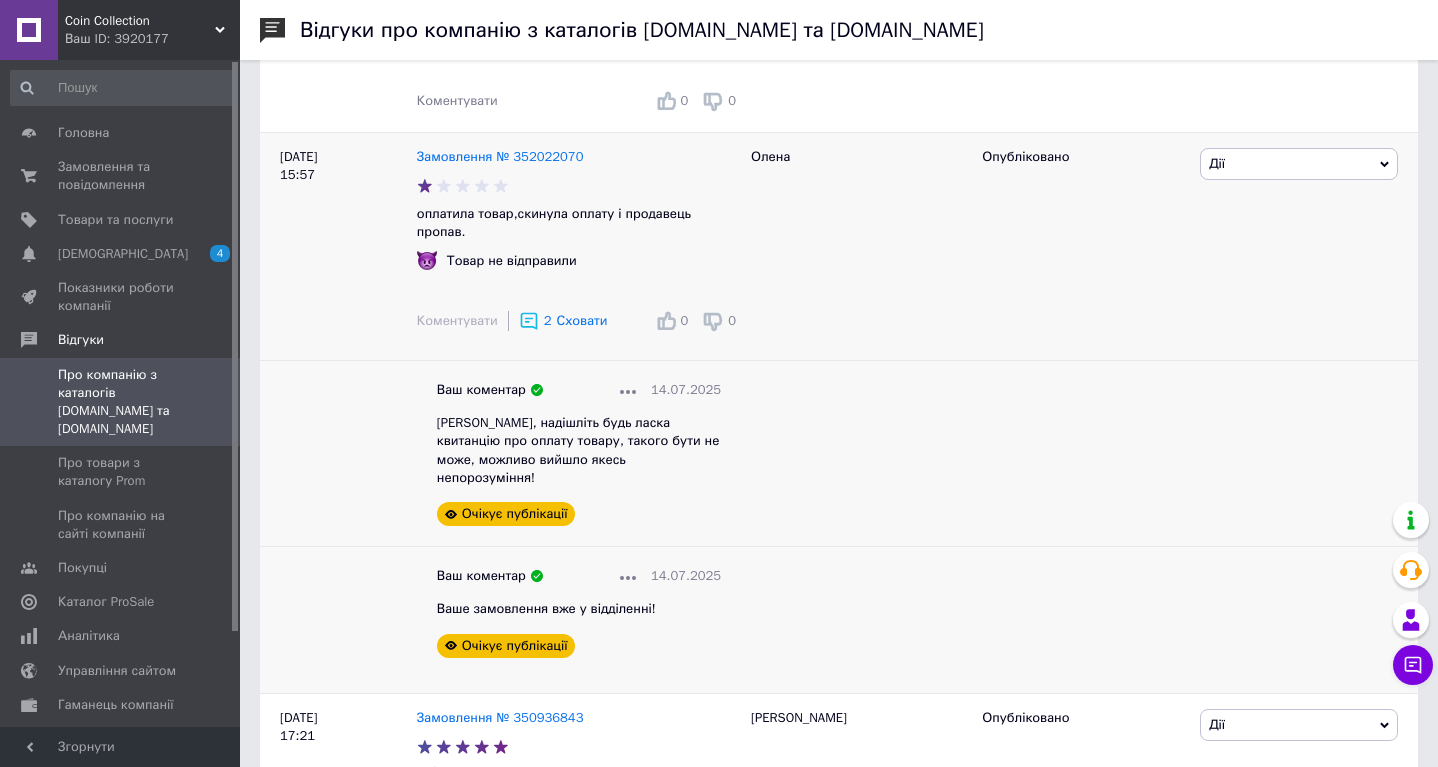 click 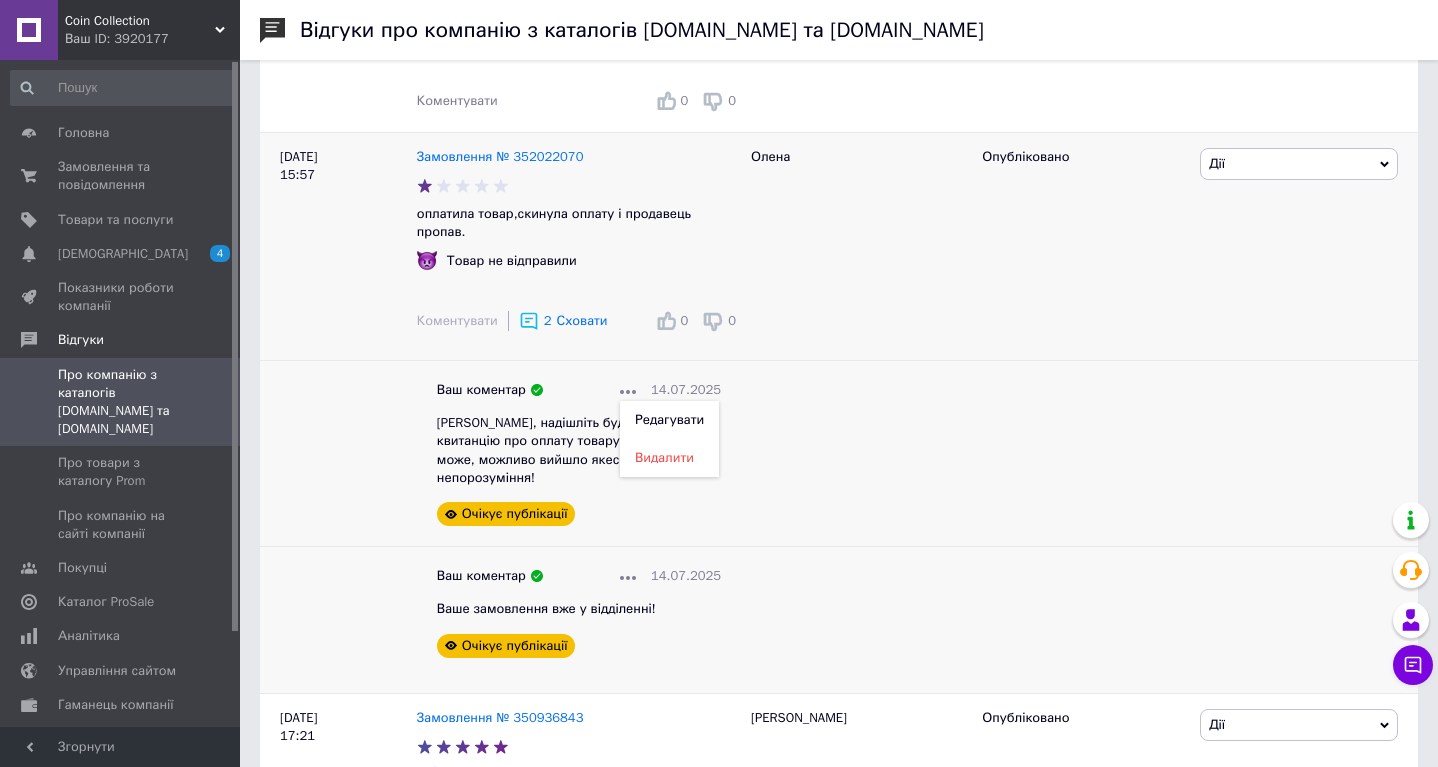 click on "Видалити" at bounding box center (664, 457) 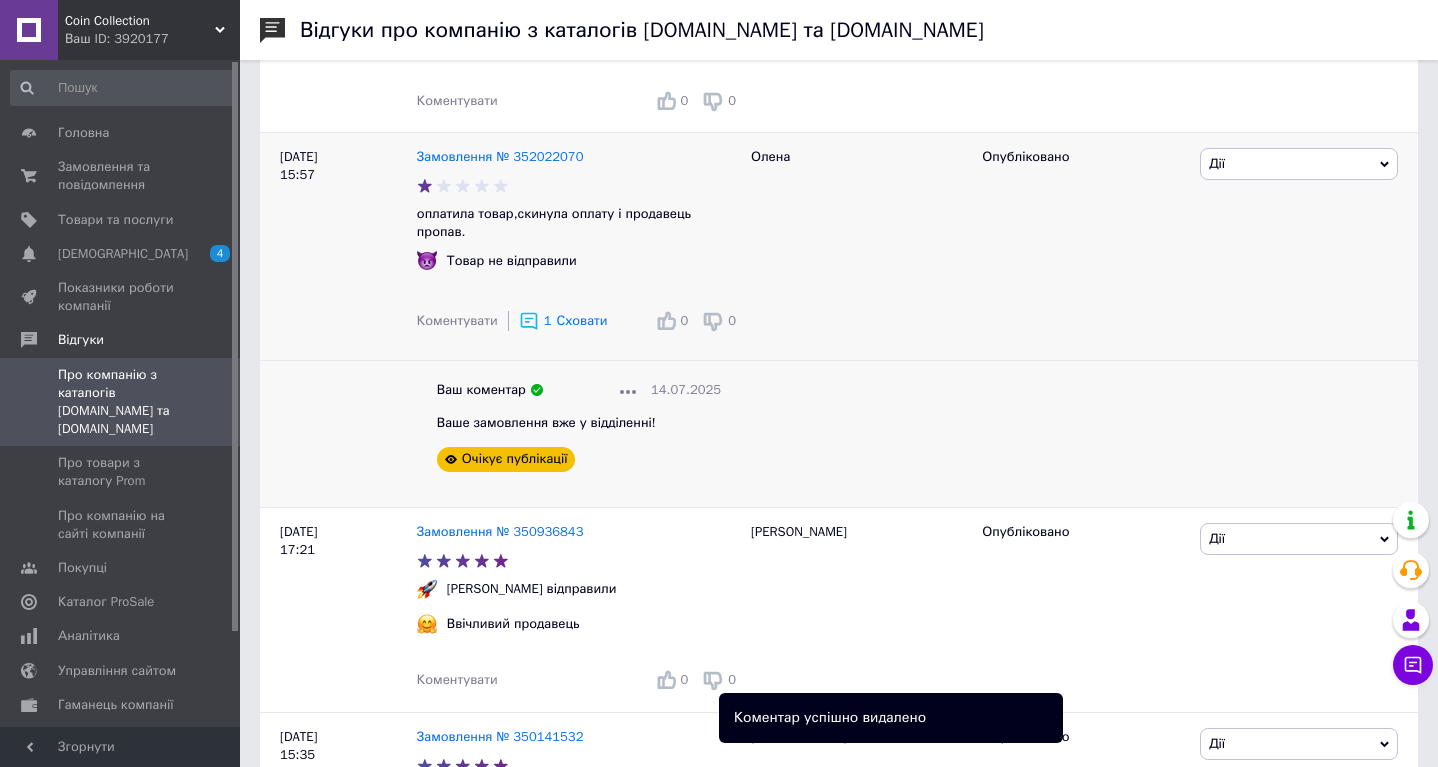 click 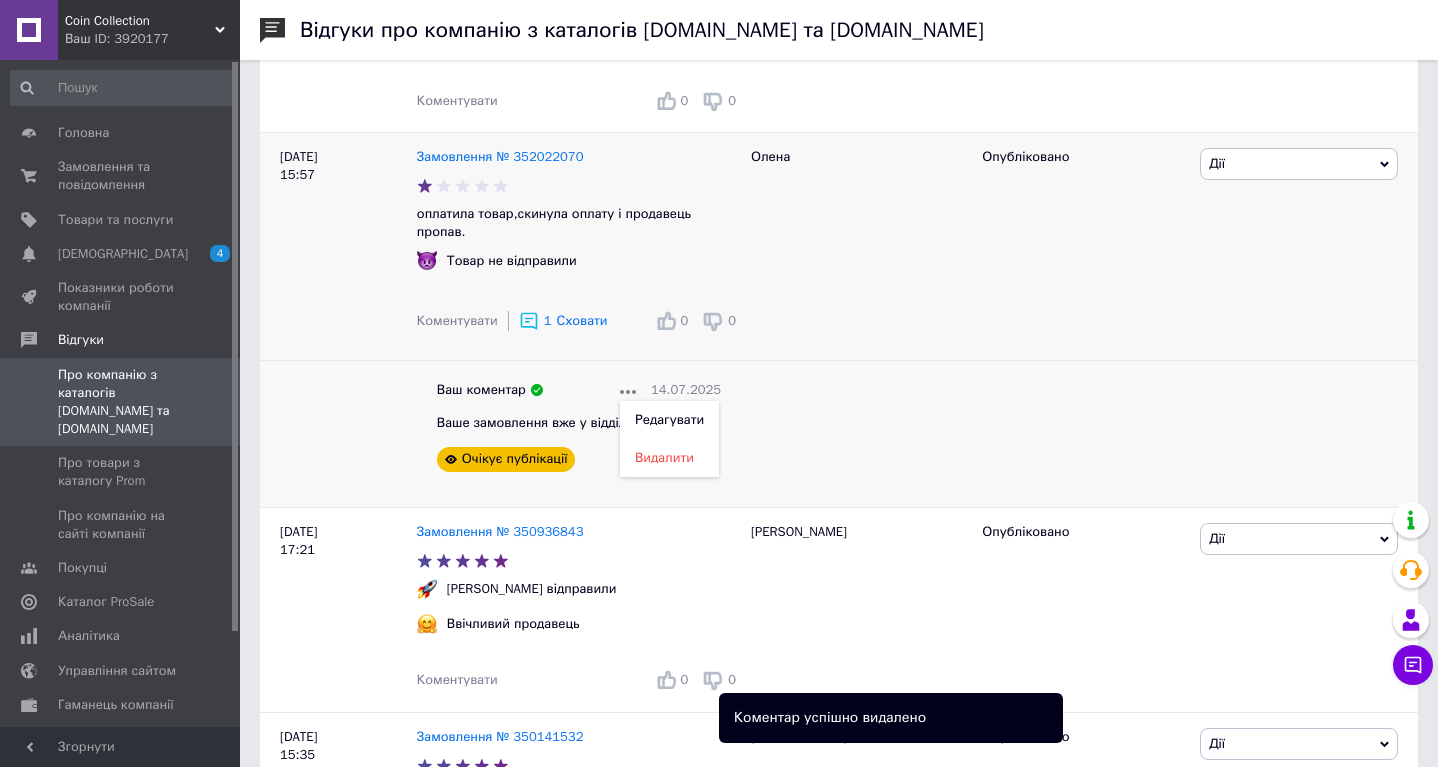 click on "Видалити" at bounding box center [664, 457] 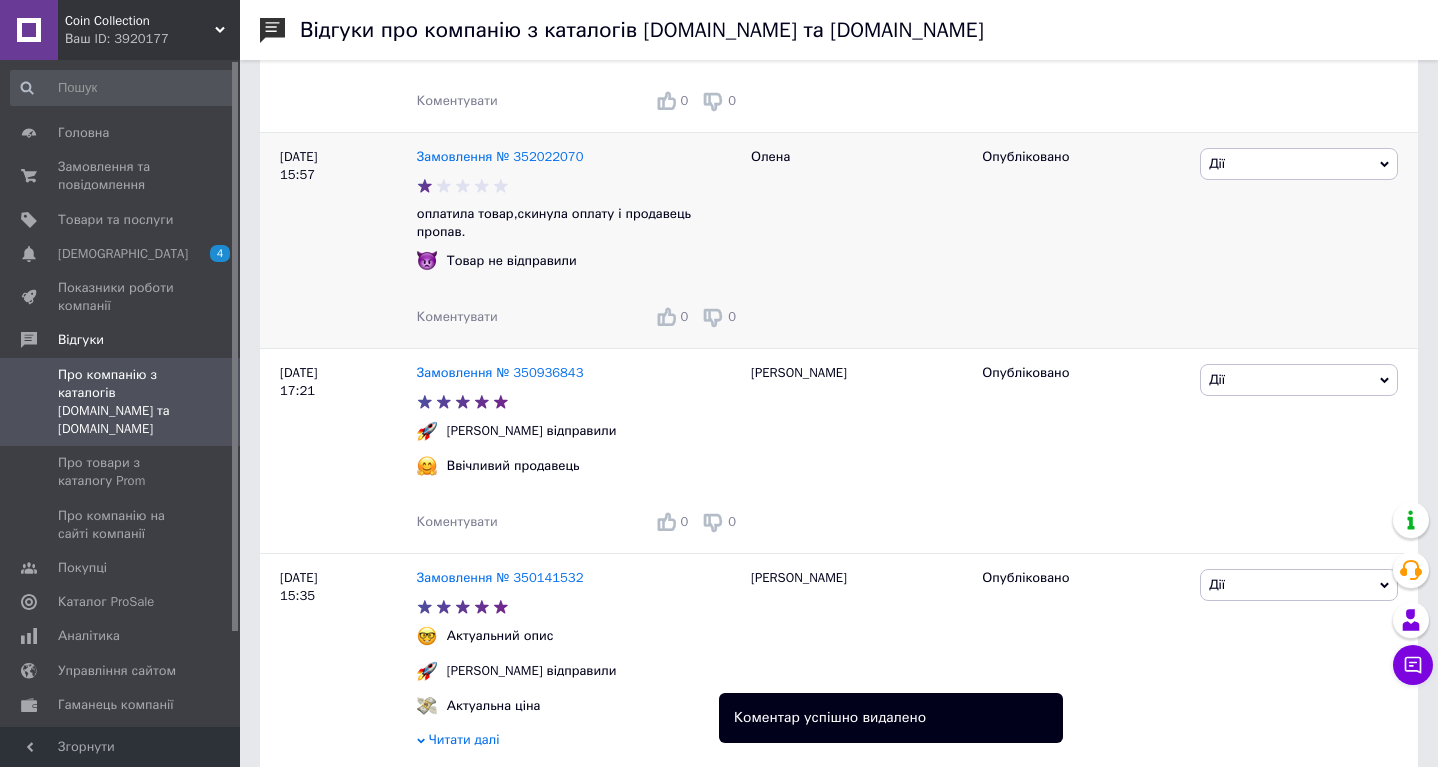 click on "Коментувати" at bounding box center (457, 316) 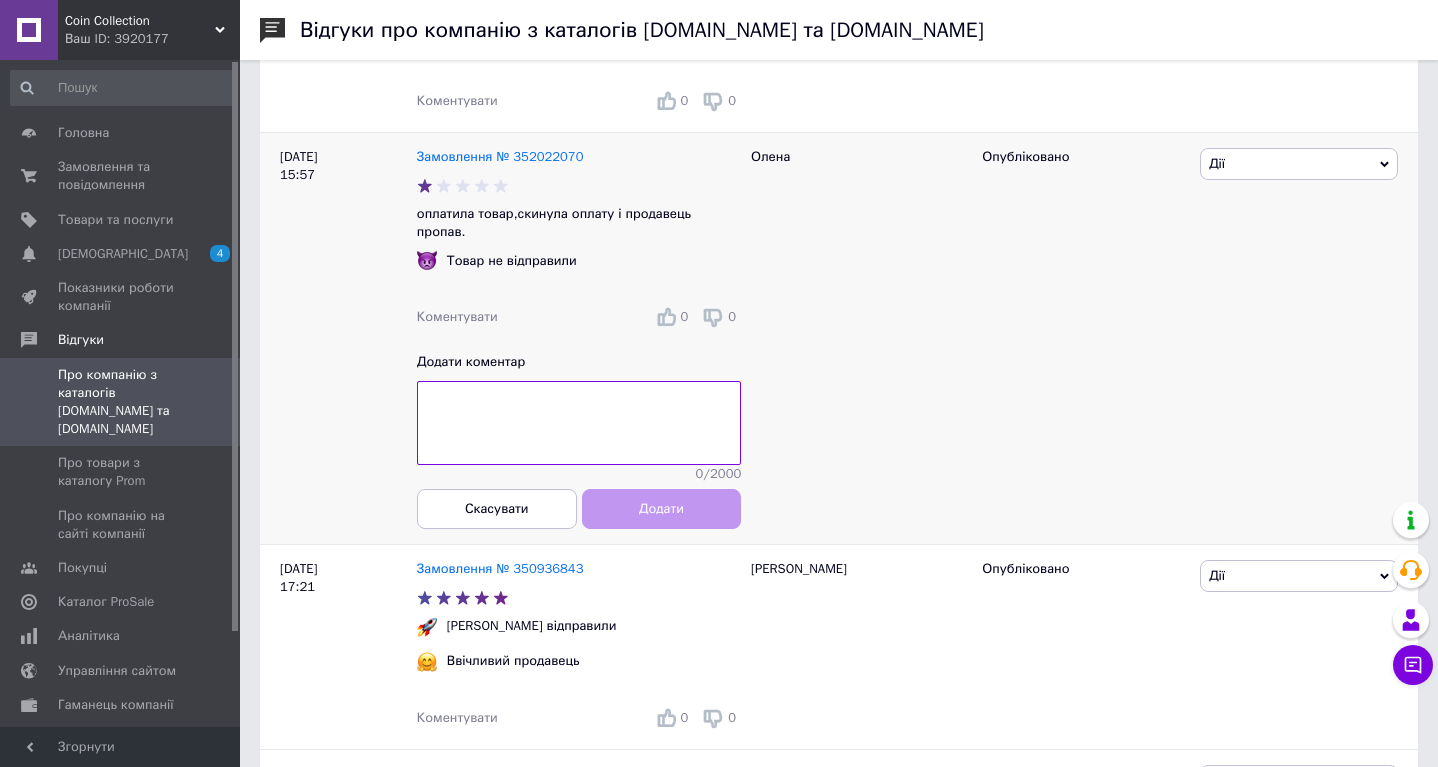 click at bounding box center [579, 423] 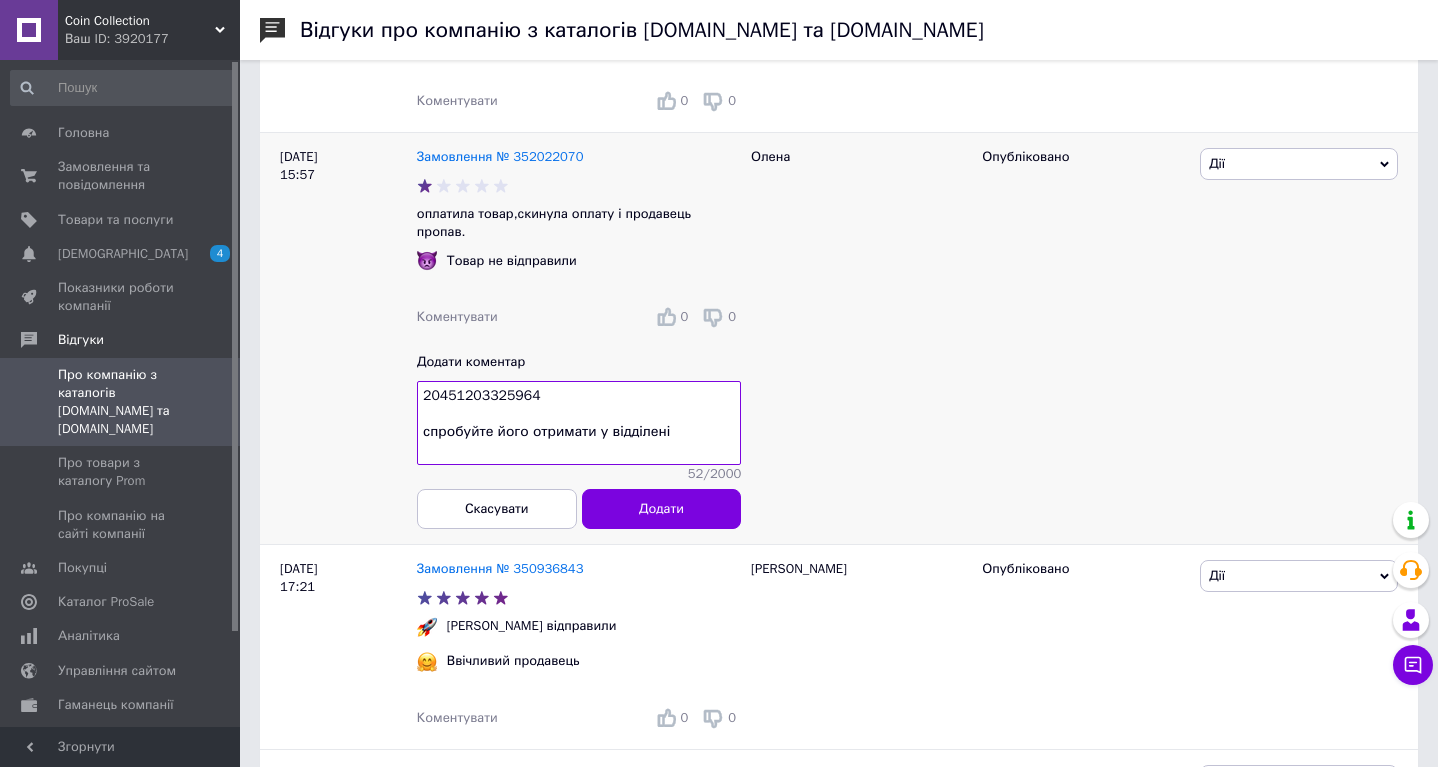 click on "20451203325964
спробуйте його отримати у відділені" at bounding box center (579, 423) 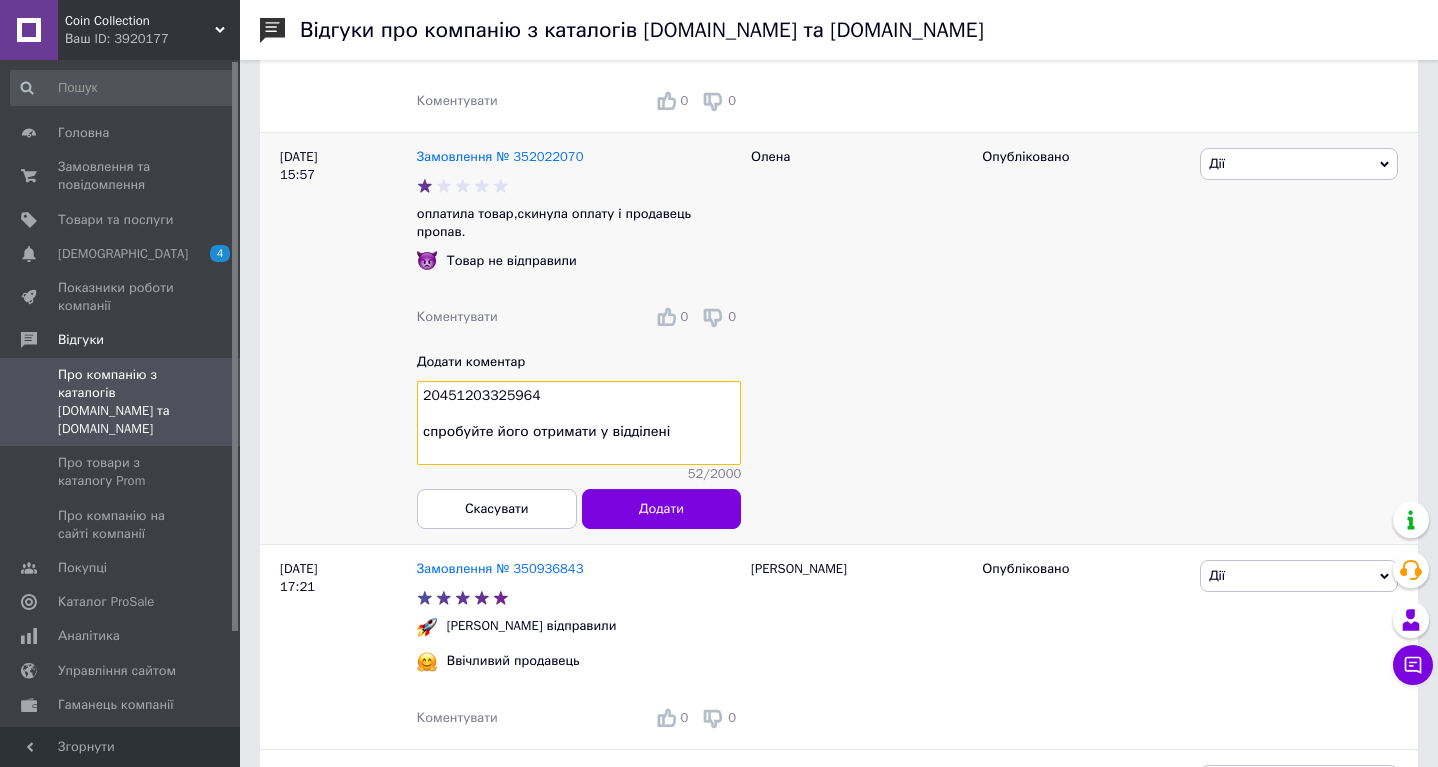 click on "20451203325964
спробуйте його отримати у відділені" at bounding box center [579, 423] 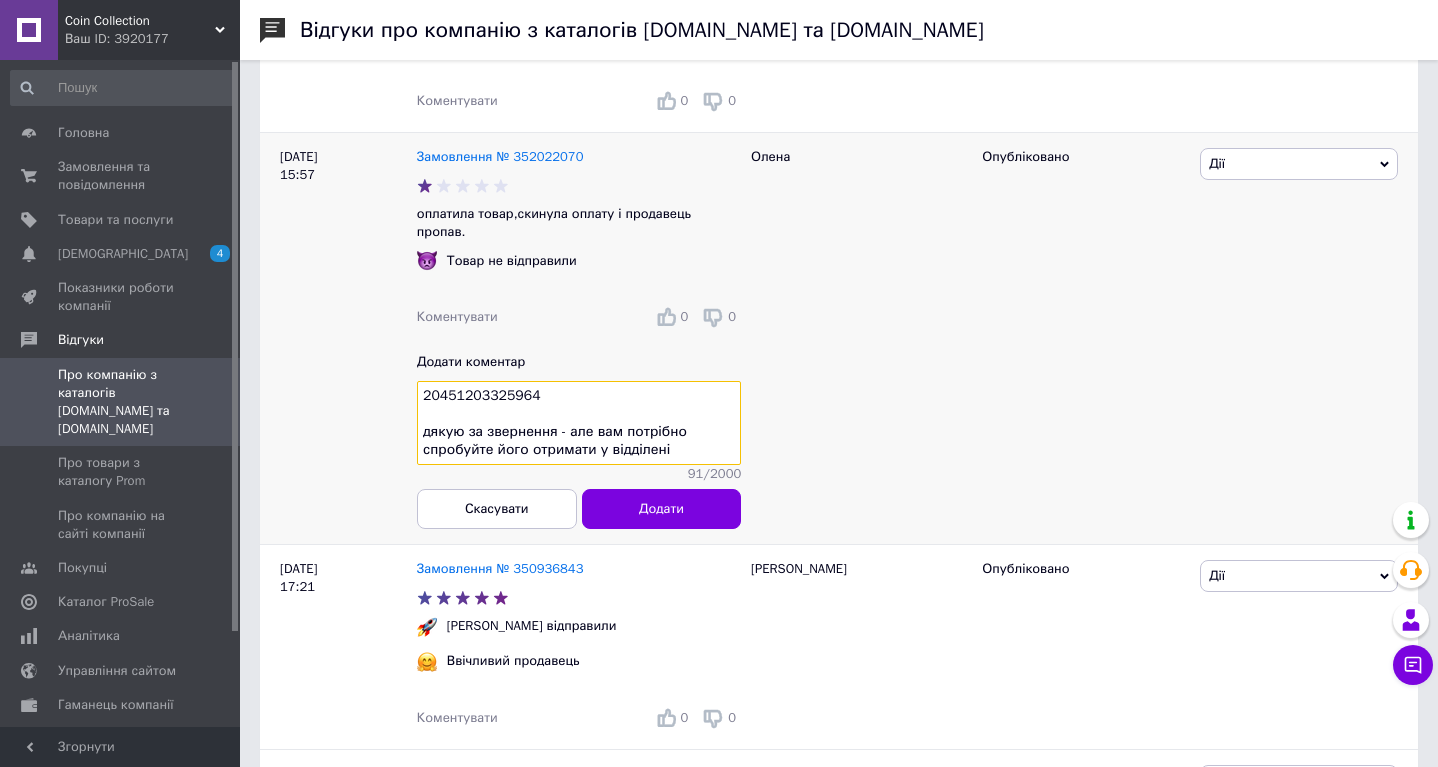 drag, startPoint x: 465, startPoint y: 409, endPoint x: 534, endPoint y: 413, distance: 69.115845 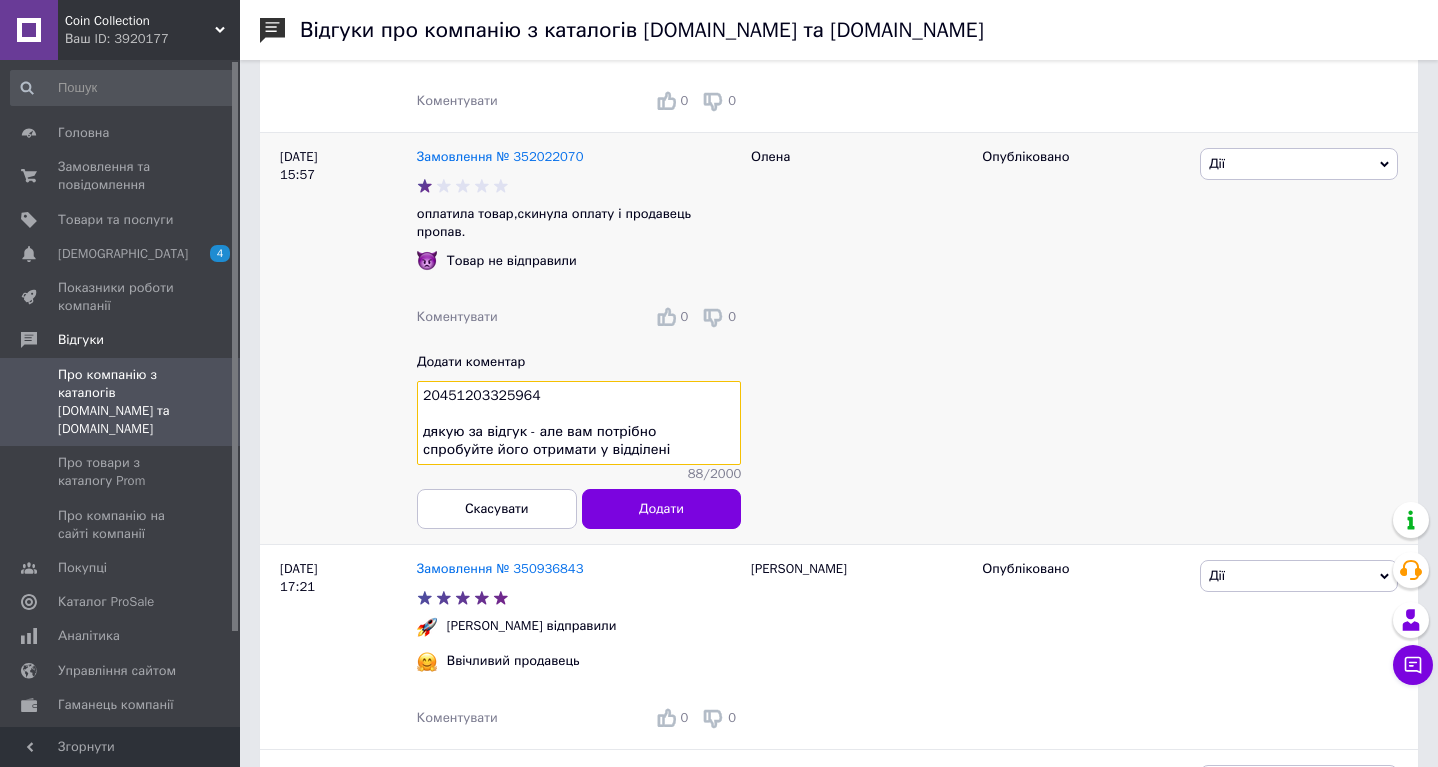 click on "20451203325964
дякую за відгук - але вам потрібно
спробуйте його отримати у відділені" at bounding box center [579, 423] 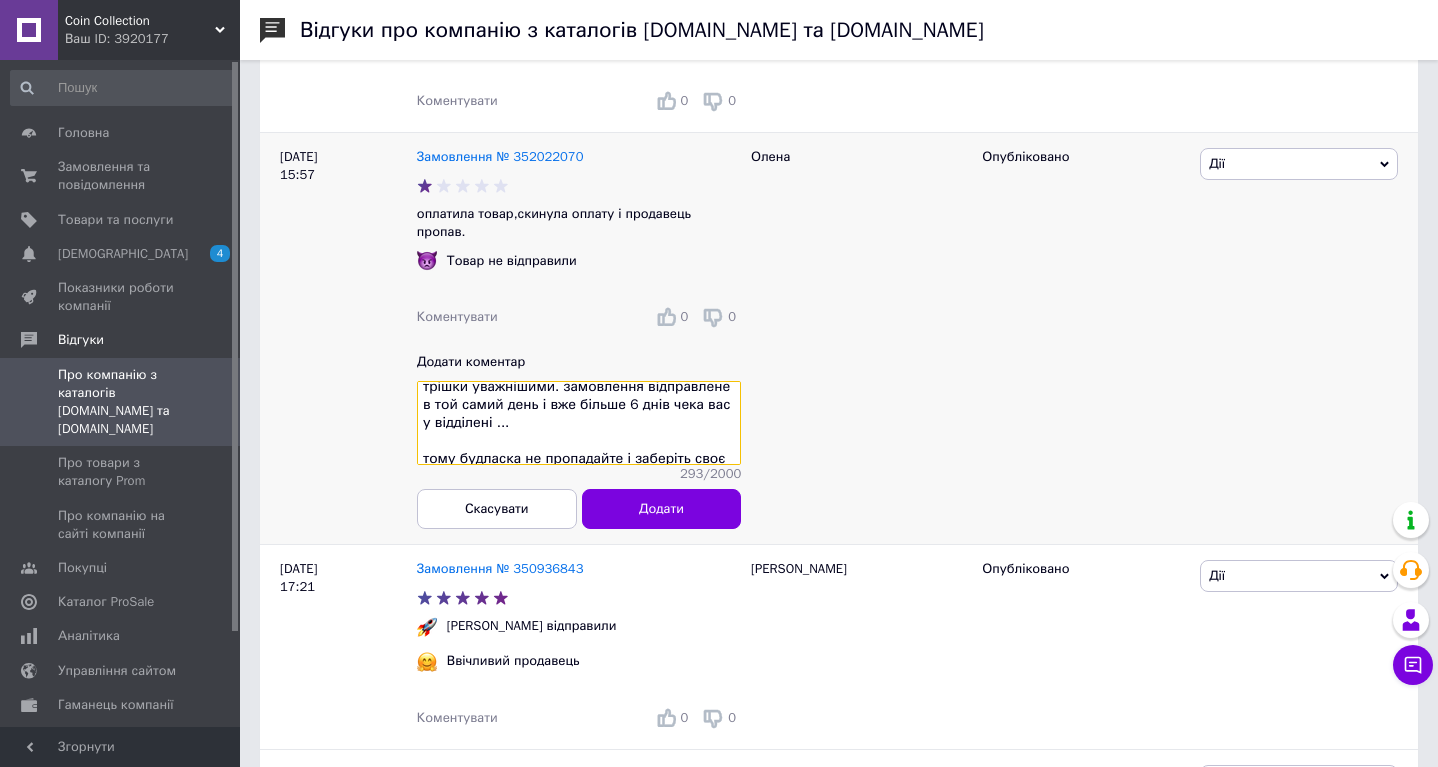 scroll, scrollTop: 80, scrollLeft: 0, axis: vertical 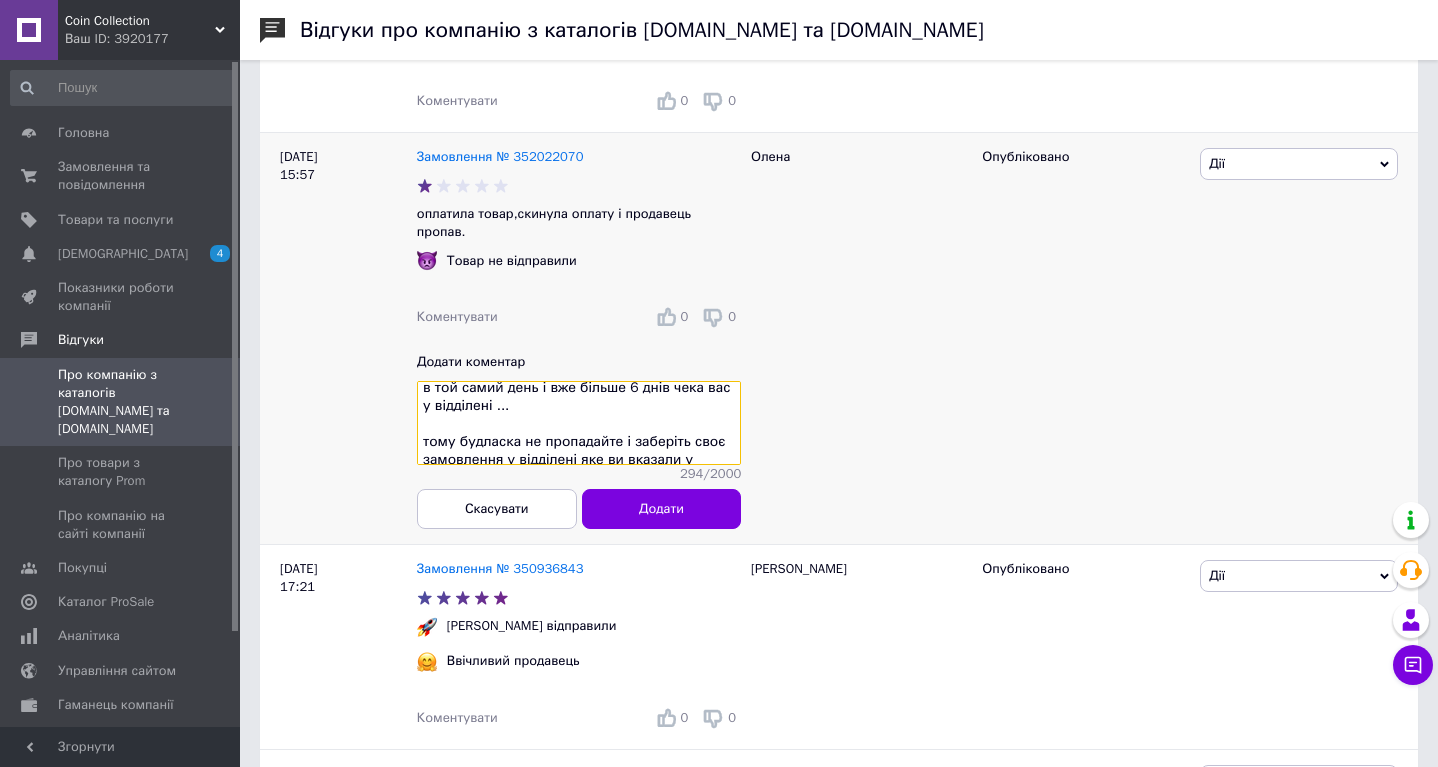 paste on "20451203325964" 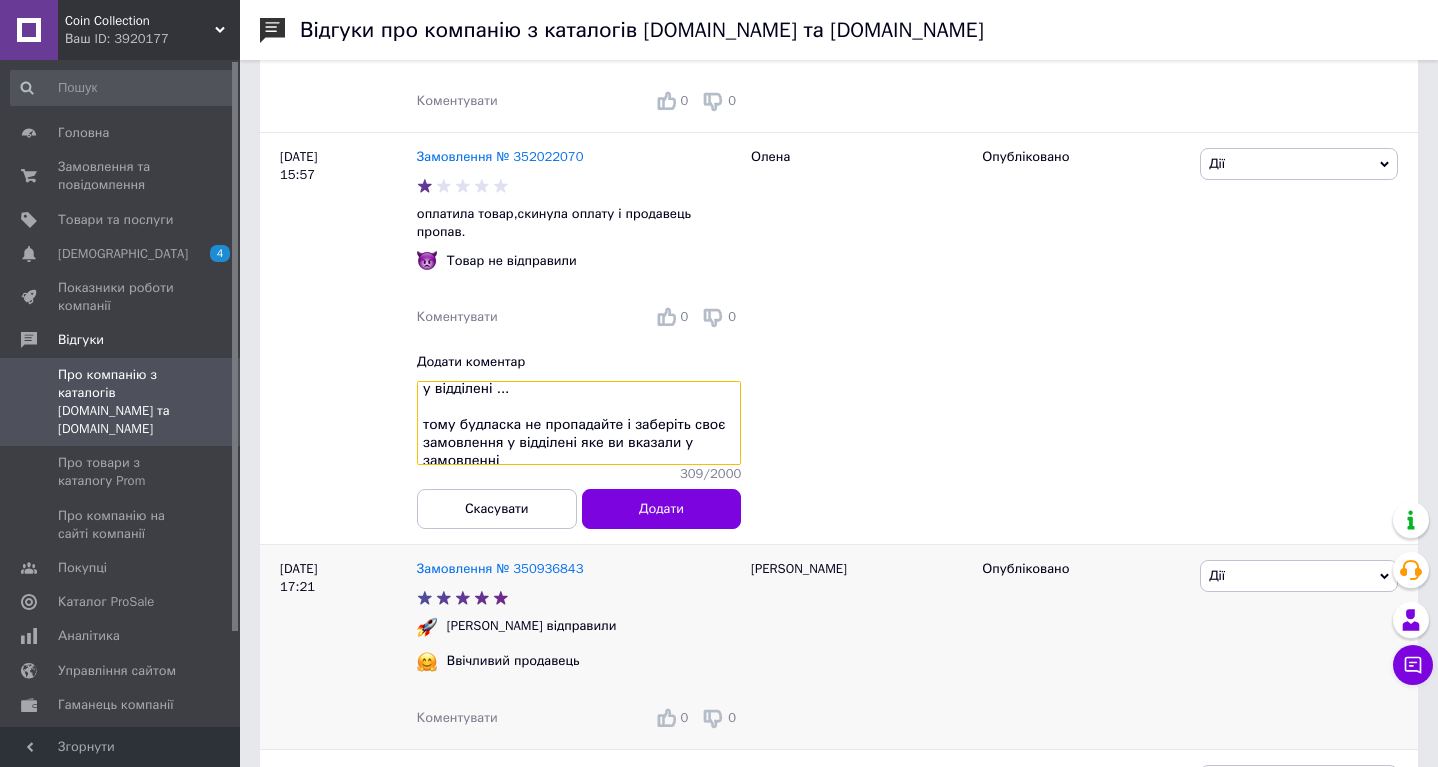 scroll, scrollTop: 114, scrollLeft: 0, axis: vertical 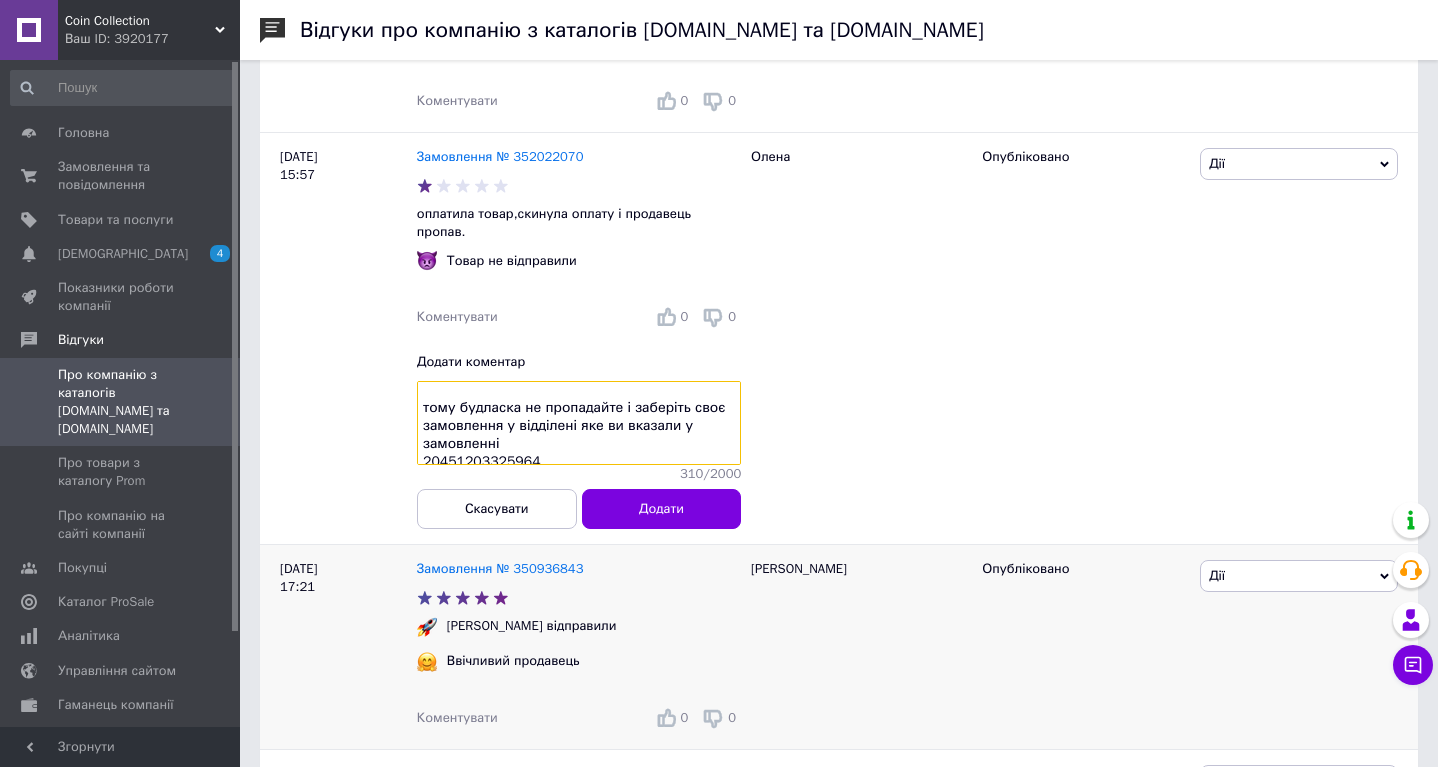 paste on "Прибув у відділення 11.07.2025 07:55:14" 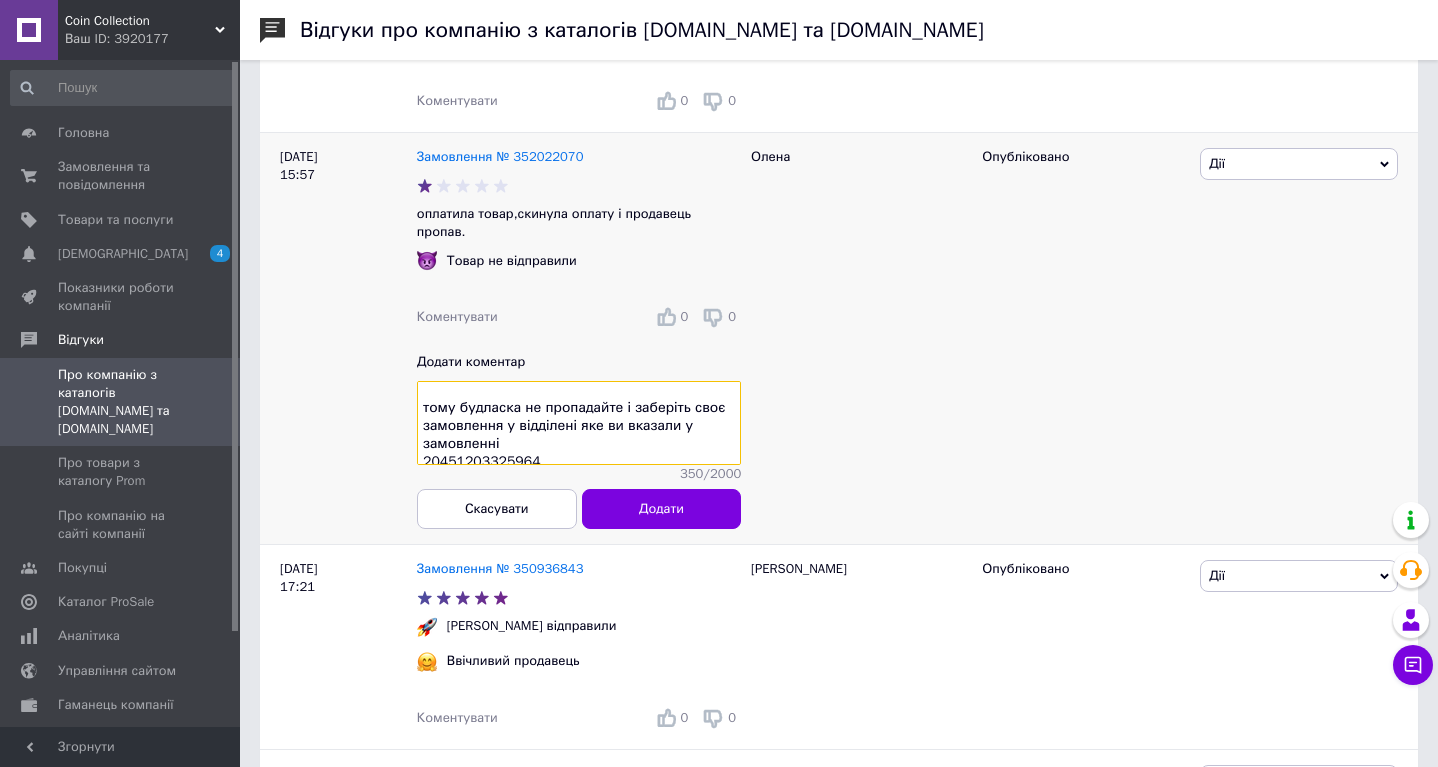 click on "20451203325964
дякую за відгук - але вам потрібно бути трішки уважнішими. замовлення відправлене в той самий день і вже більше 6 днів чека вас у відділені ...
тому будласка не пропадайте і заберіть своє замовлення у відділені яке ви вказали у замовленні
20451203325964
Прибув у відділення 11.07.2025 07:55:14
спробуйте його отримати у відділені" at bounding box center (579, 423) 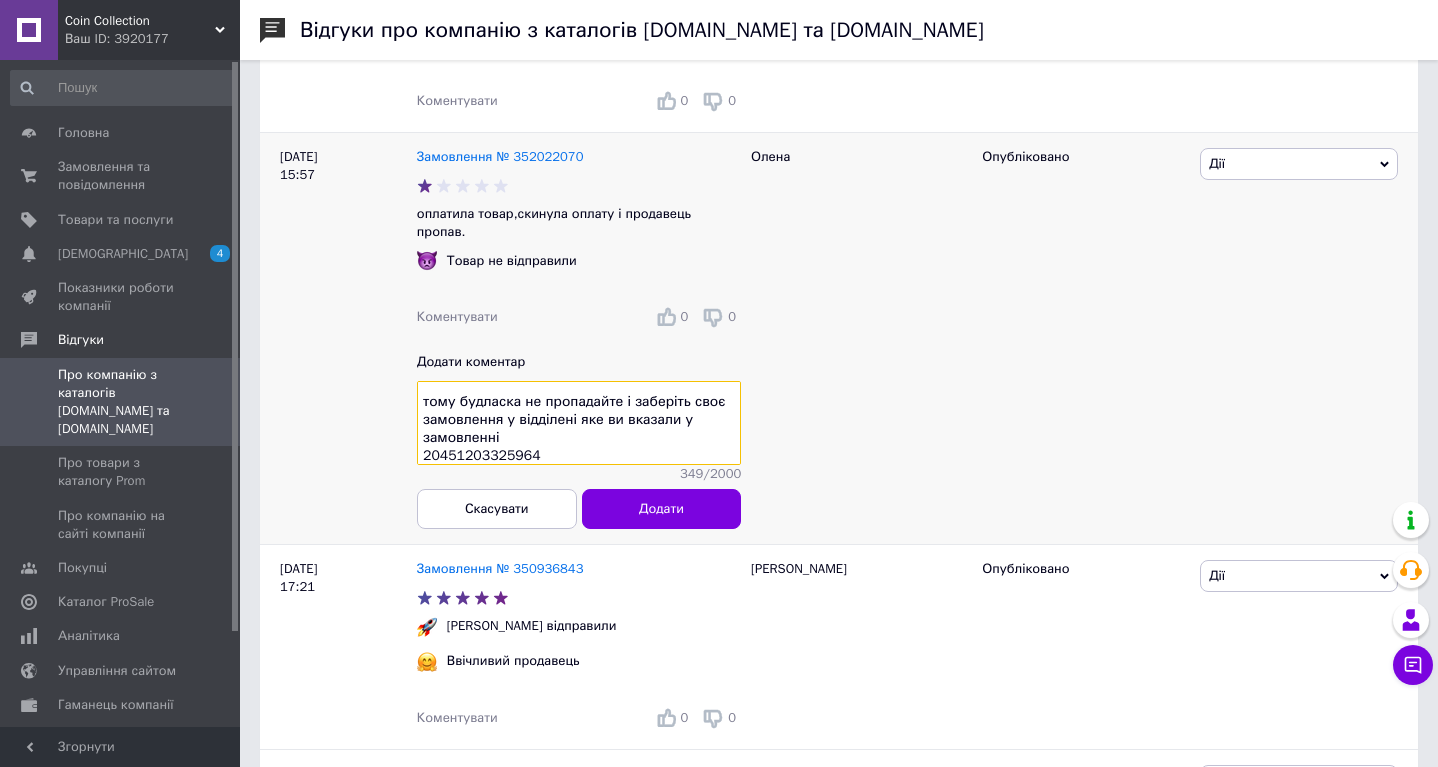 scroll, scrollTop: 119, scrollLeft: 0, axis: vertical 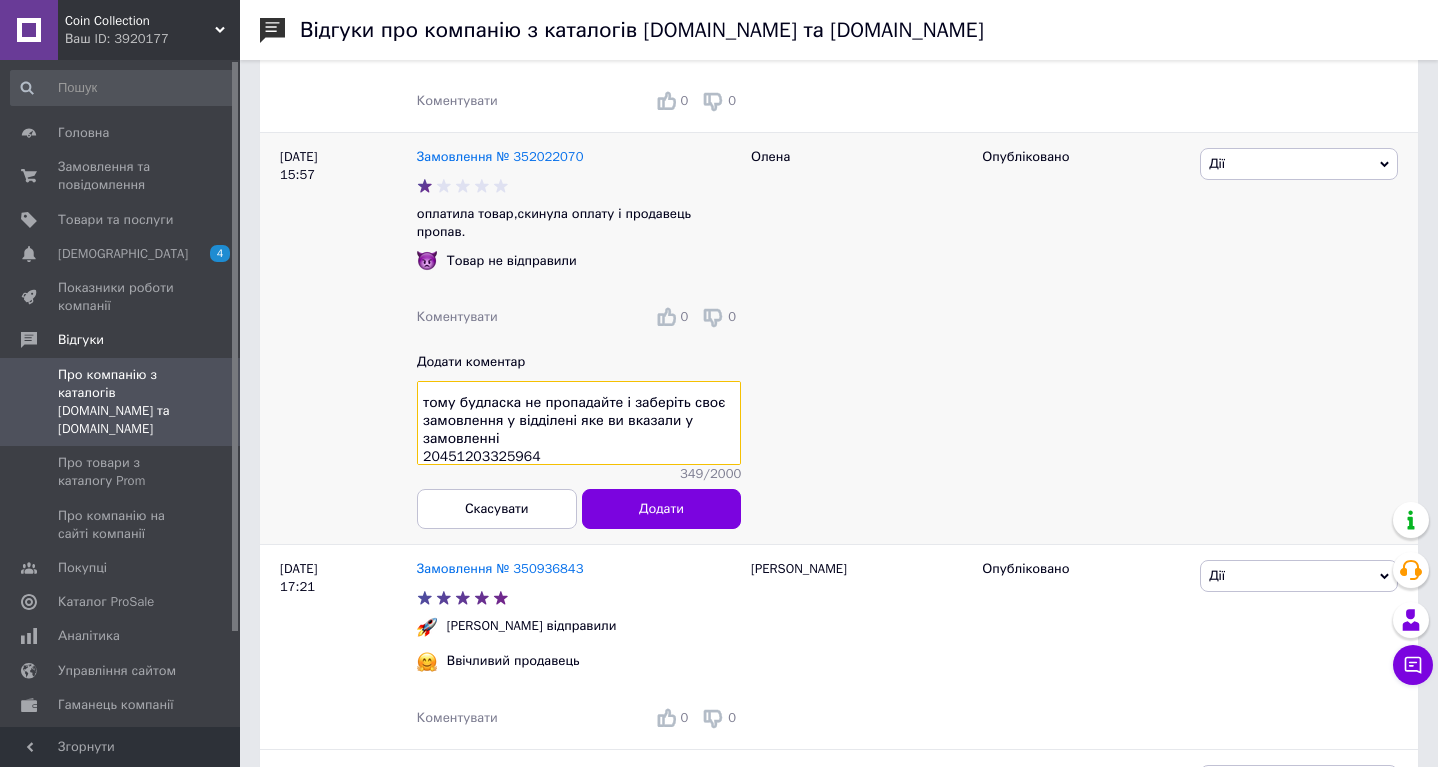 click on "20451203325964
дякую за відгук - але вам потрібно бути трішки уважнішими. замовлення відправлене в той самий день і вже більше 6 днів чека вас у відділені ...
тому будласка не пропадайте і заберіть своє замовлення у відділені яке ви вказали у замовленні
20451203325964
Прибув у відділення 11.07.2025 07:55:14
спробуйте його отримати у відділені" at bounding box center (579, 423) 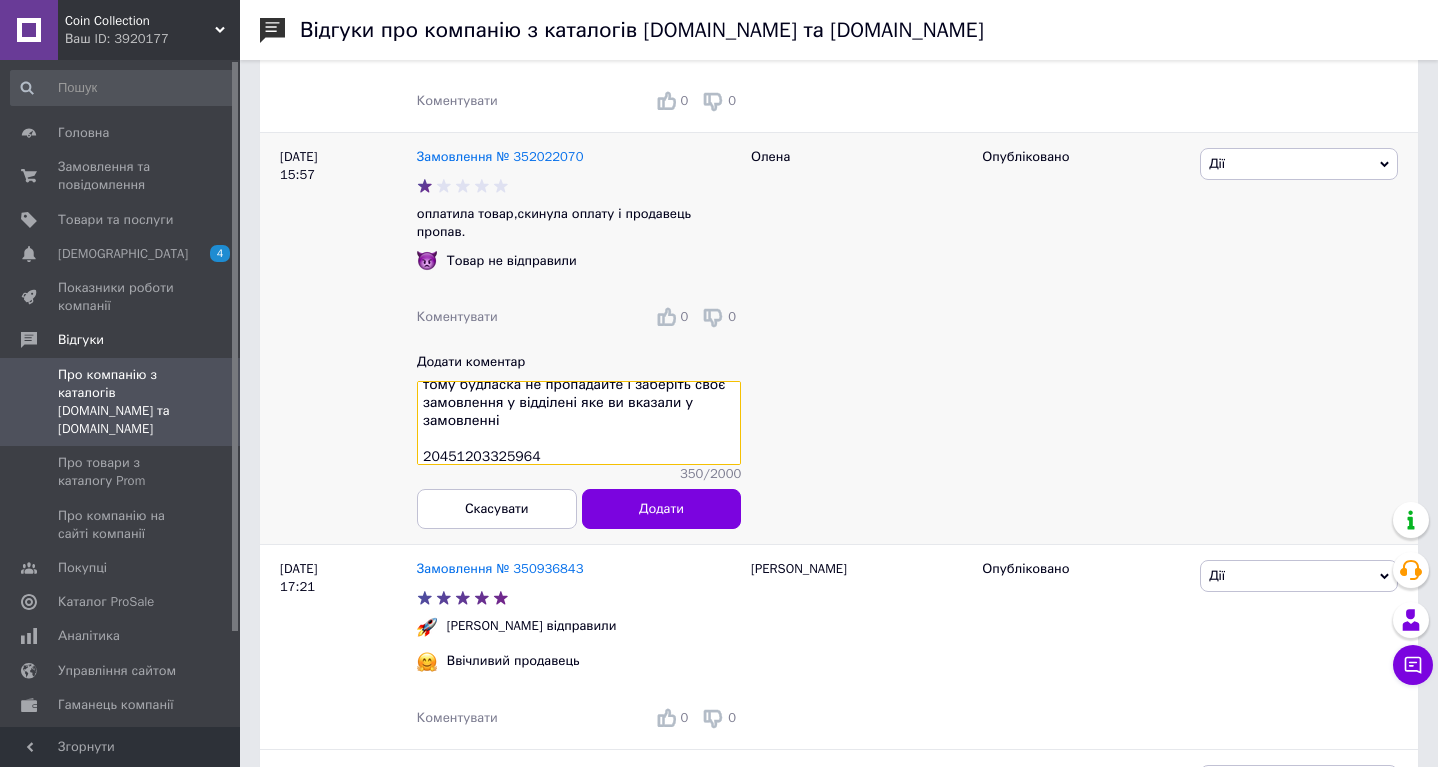 scroll, scrollTop: 136, scrollLeft: 0, axis: vertical 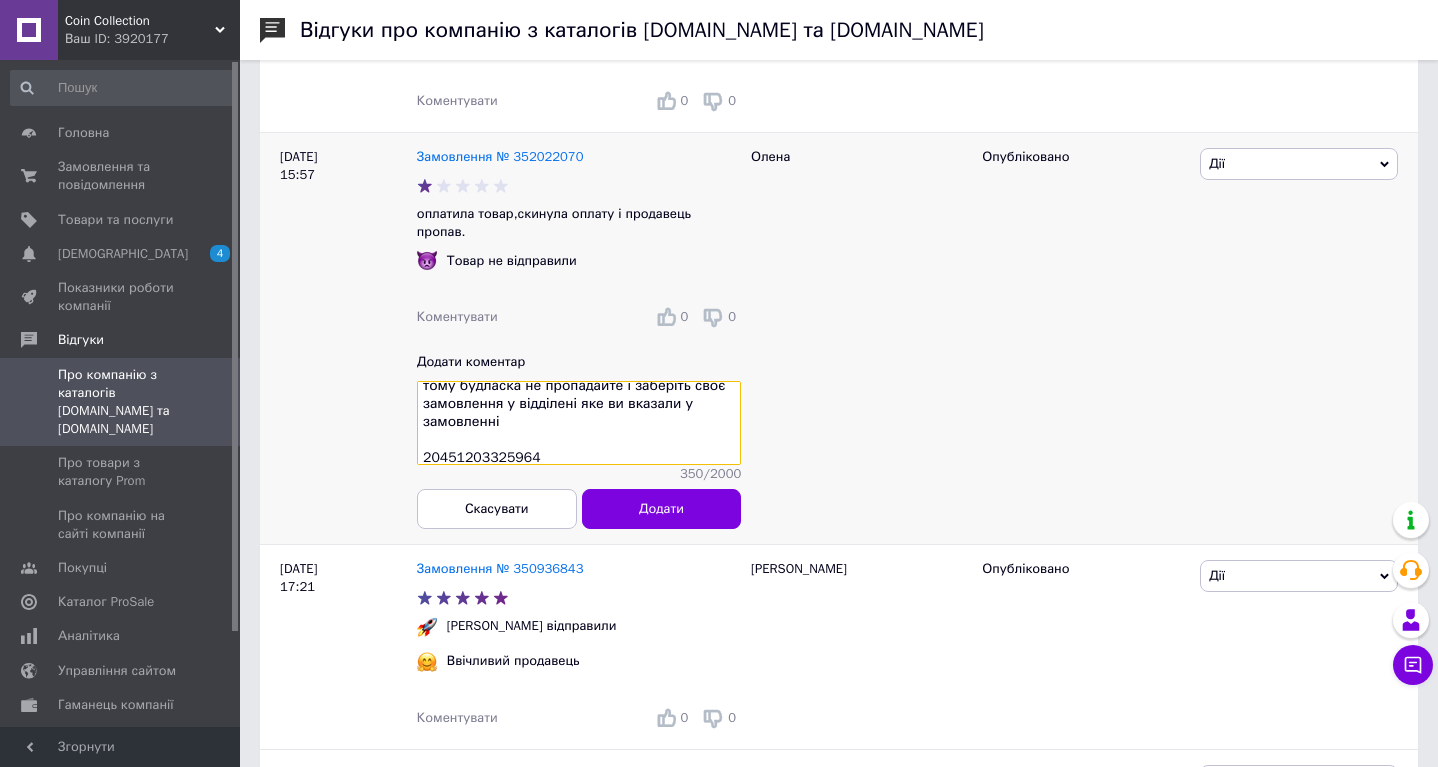 click on "20451203325964
дякую за відгук - але вам потрібно бути трішки уважнішими. замовлення відправлене в той самий день і вже більше 6 днів чека вас у відділені ...
тому будласка не пропадайте і заберіть своє замовлення у відділені яке ви вказали у замовленні
20451203325964
Прибув у відділення 11.07.2025 07:55:14
спробуйте його отримати у відділені" at bounding box center [579, 423] 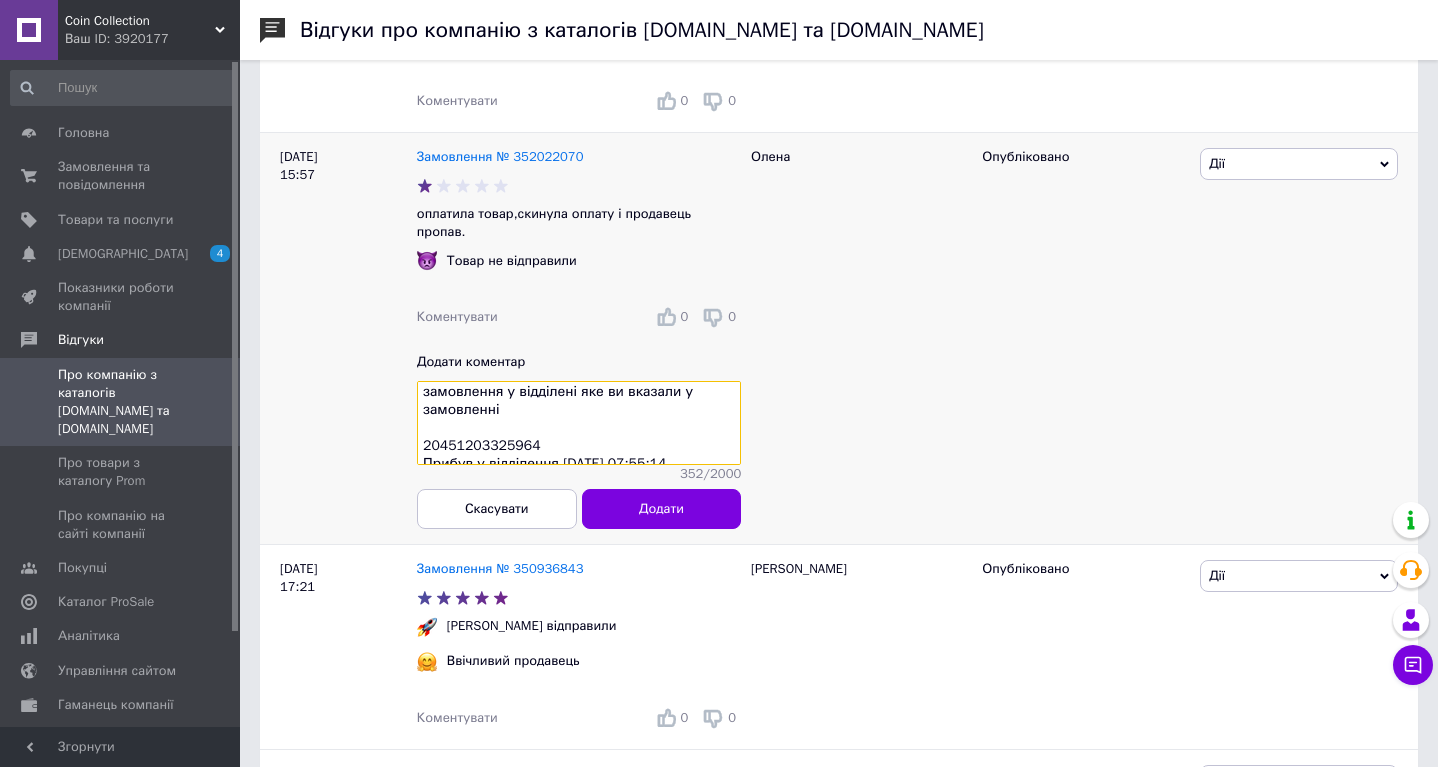 scroll, scrollTop: 165, scrollLeft: 0, axis: vertical 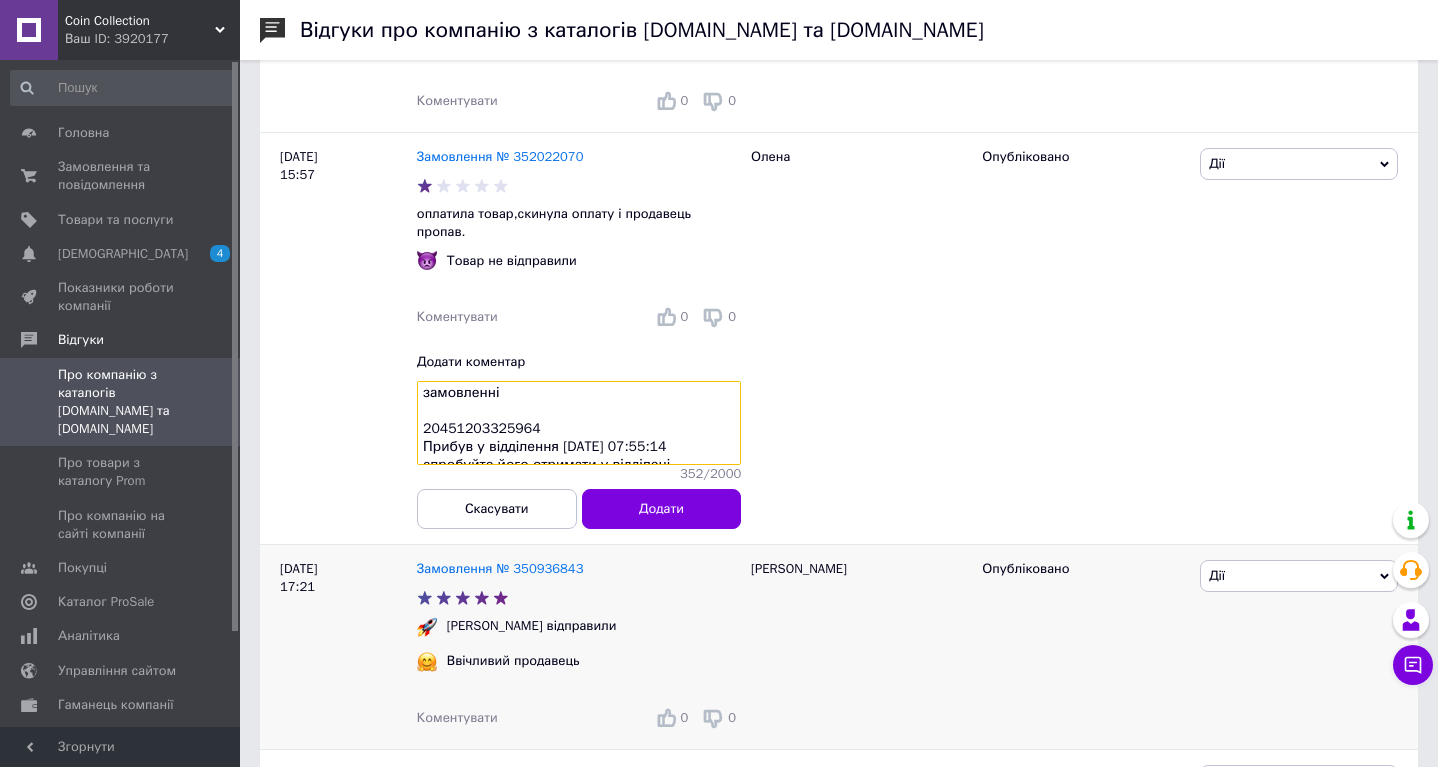 paste on "Носуленко Олена
Телефон отримувача
+380 (63) 499-78-89" 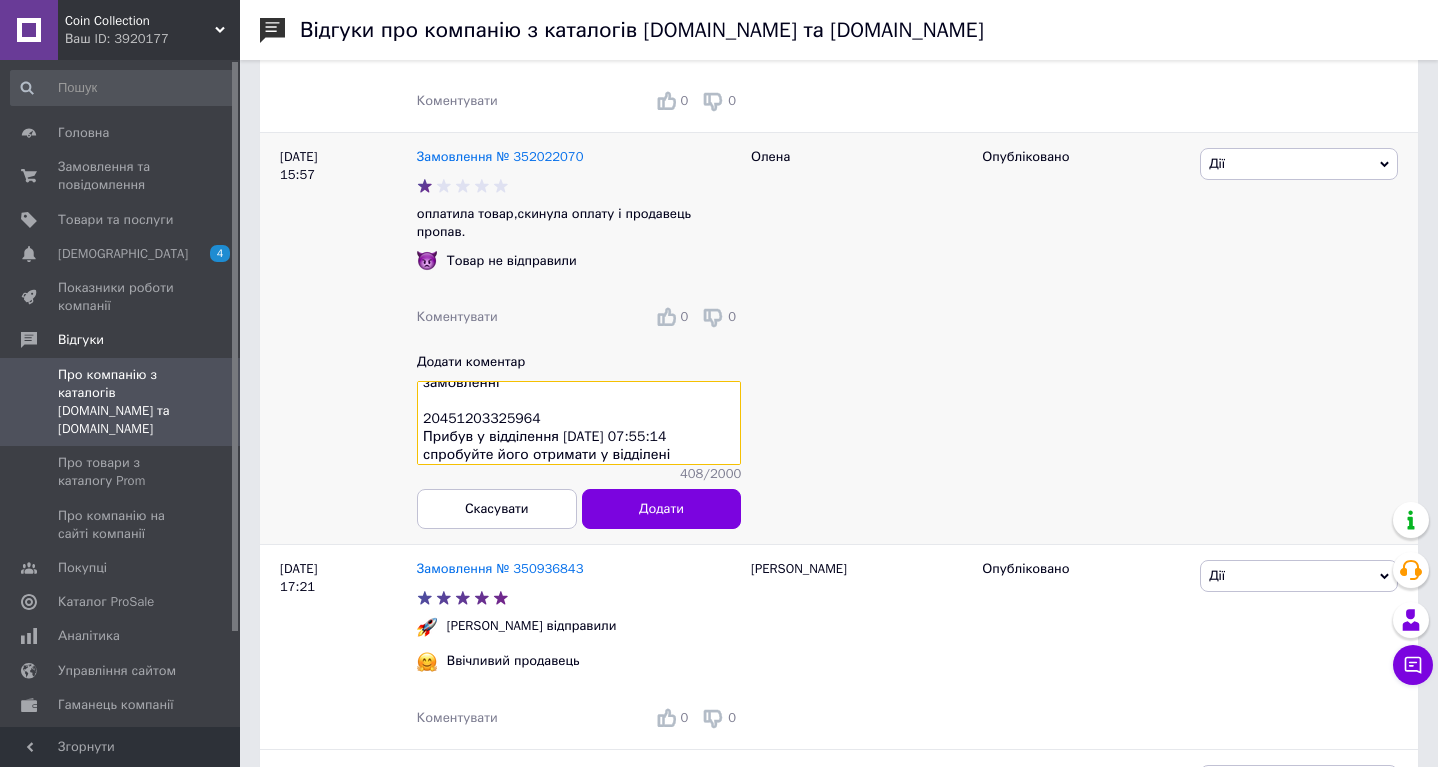 scroll, scrollTop: 205, scrollLeft: 0, axis: vertical 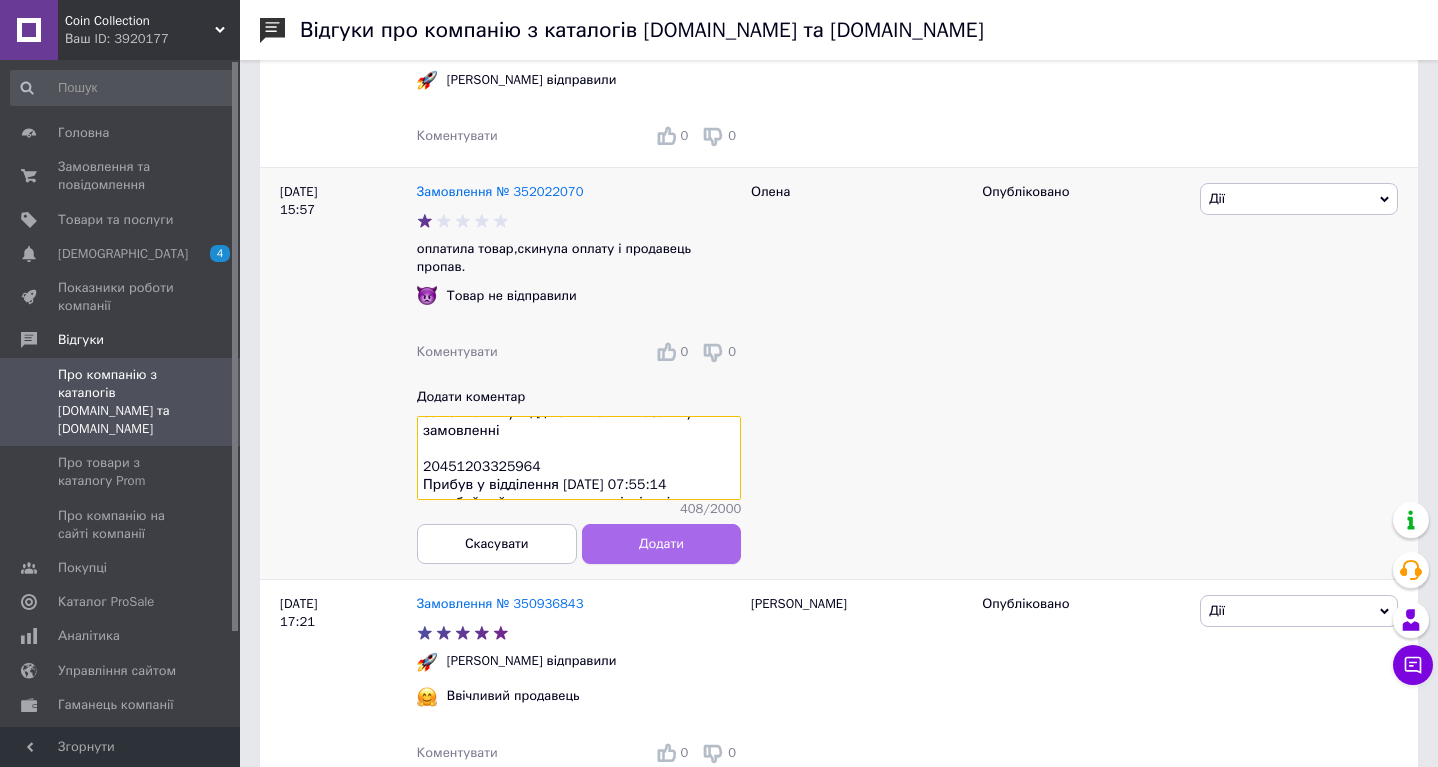 type on "20451203325964
дякую за відгук - але вам потрібно бути трішки уважнішими. замовлення відправлене в той самий день і вже більше 6 днів чека вас у відділені ...
тому будласка не пропадайте і заберіть своє замовлення у відділені яке ви вказали у замовленні
20451203325964
Прибув у відділення 11.07.2025 07:55:14
спробуйте його отримати у відділені
Носуленко Олена
Телефон отримувача
+380 (63) 499-78-89" 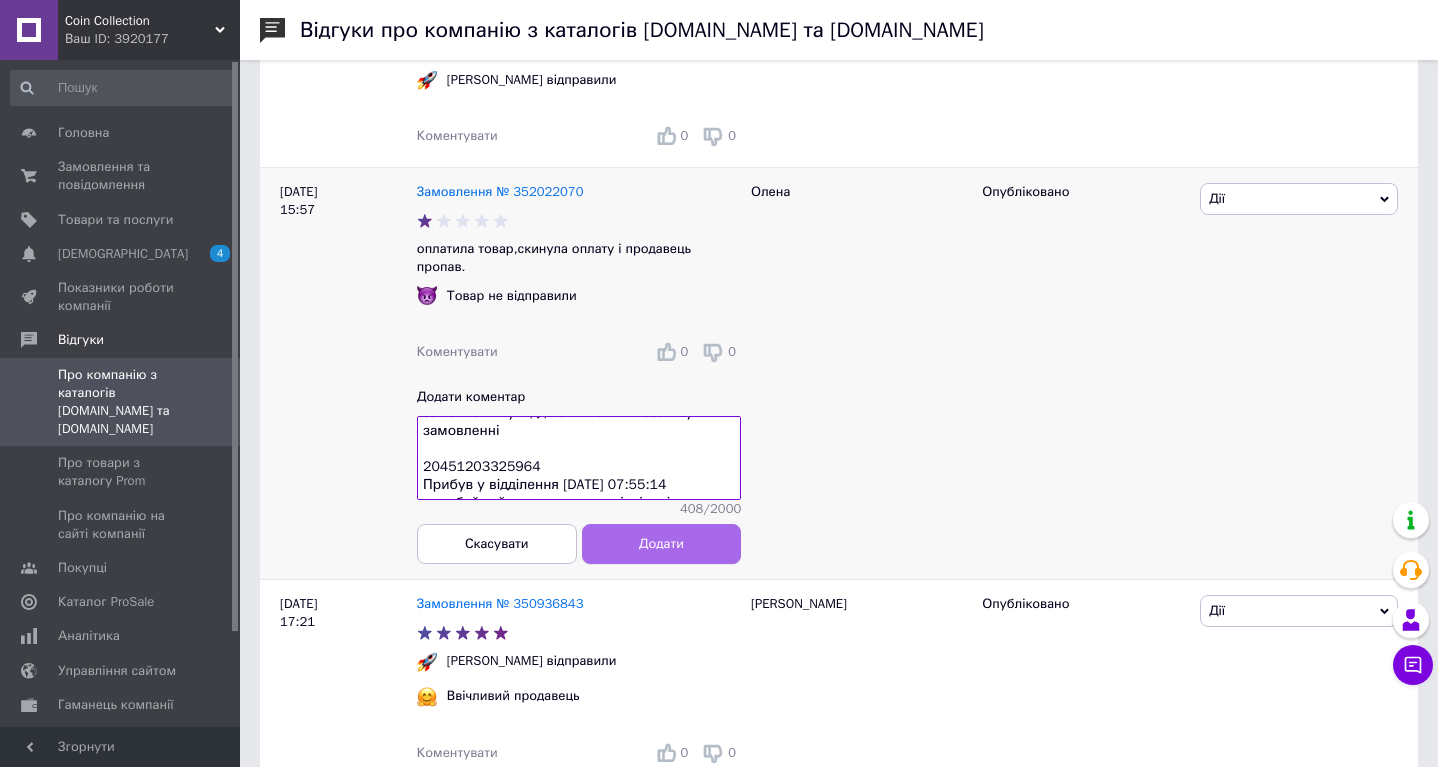 click on "Додати" at bounding box center (661, 544) 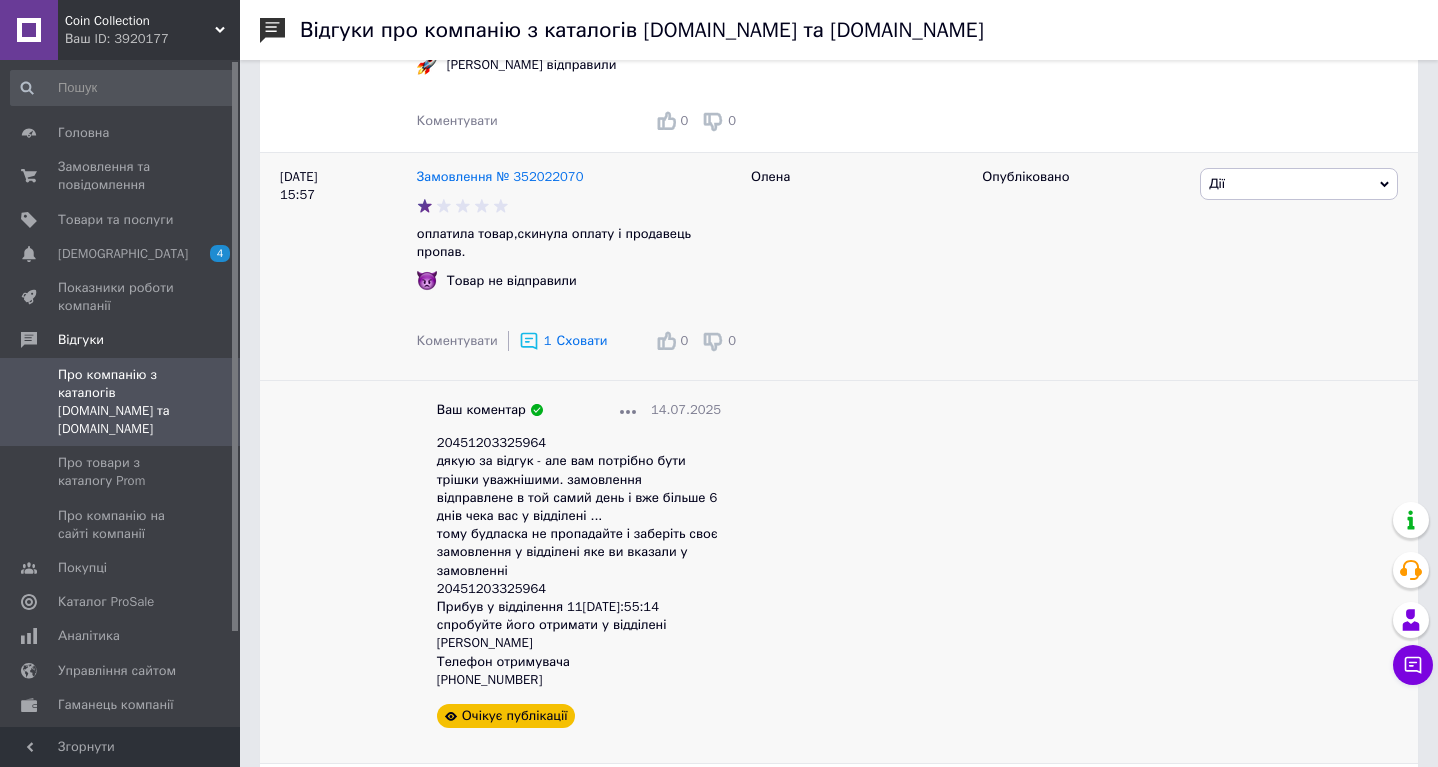 scroll, scrollTop: 414, scrollLeft: 0, axis: vertical 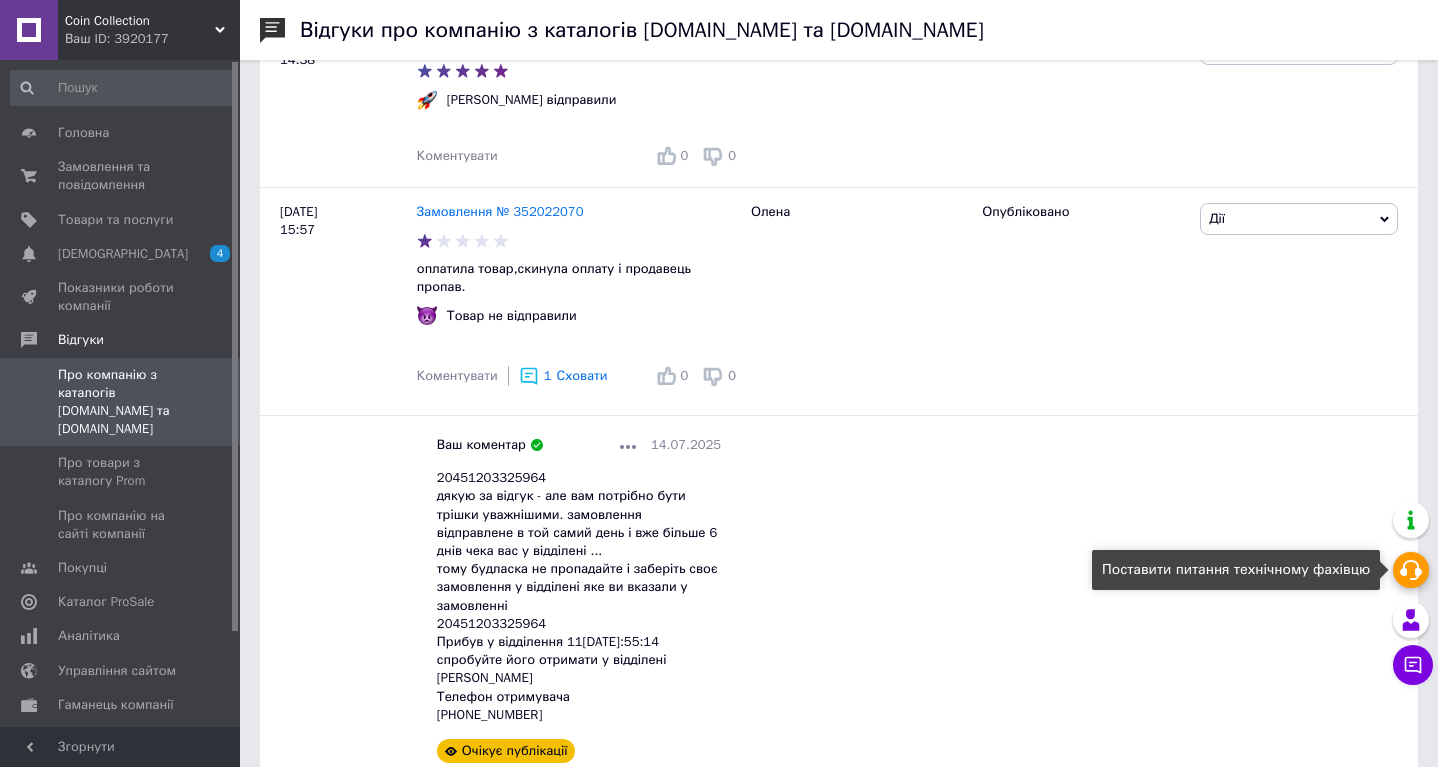 click 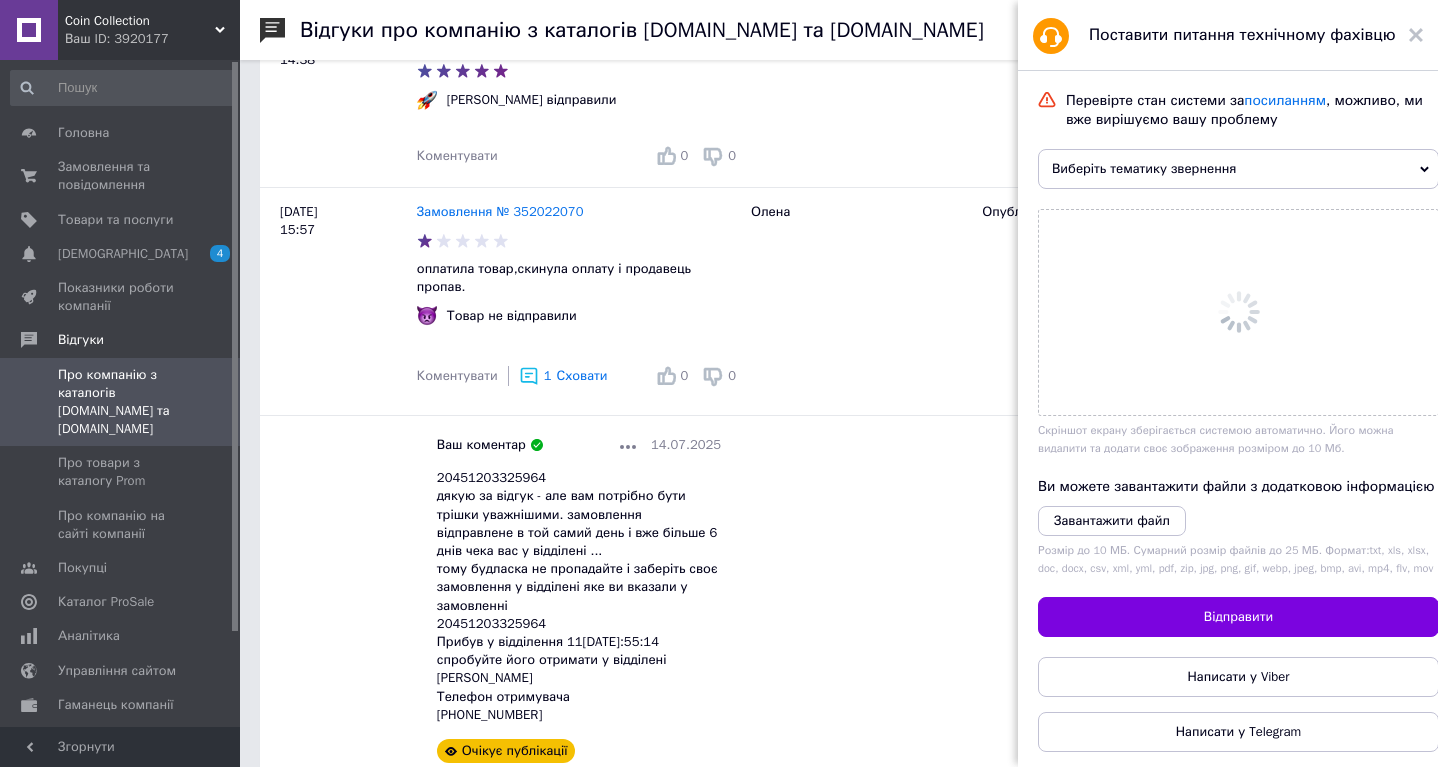 click on "Розмір до 10 МБ. Сумарний розмір файлів до 25 МБ. Формат: txt, xls, xlsx, doc, docx, csv, xml, yml, pdf, zip, jpg, png, gif, webp, jpeg, bmp, avi, mp4, flv, mov" at bounding box center [1238, 559] 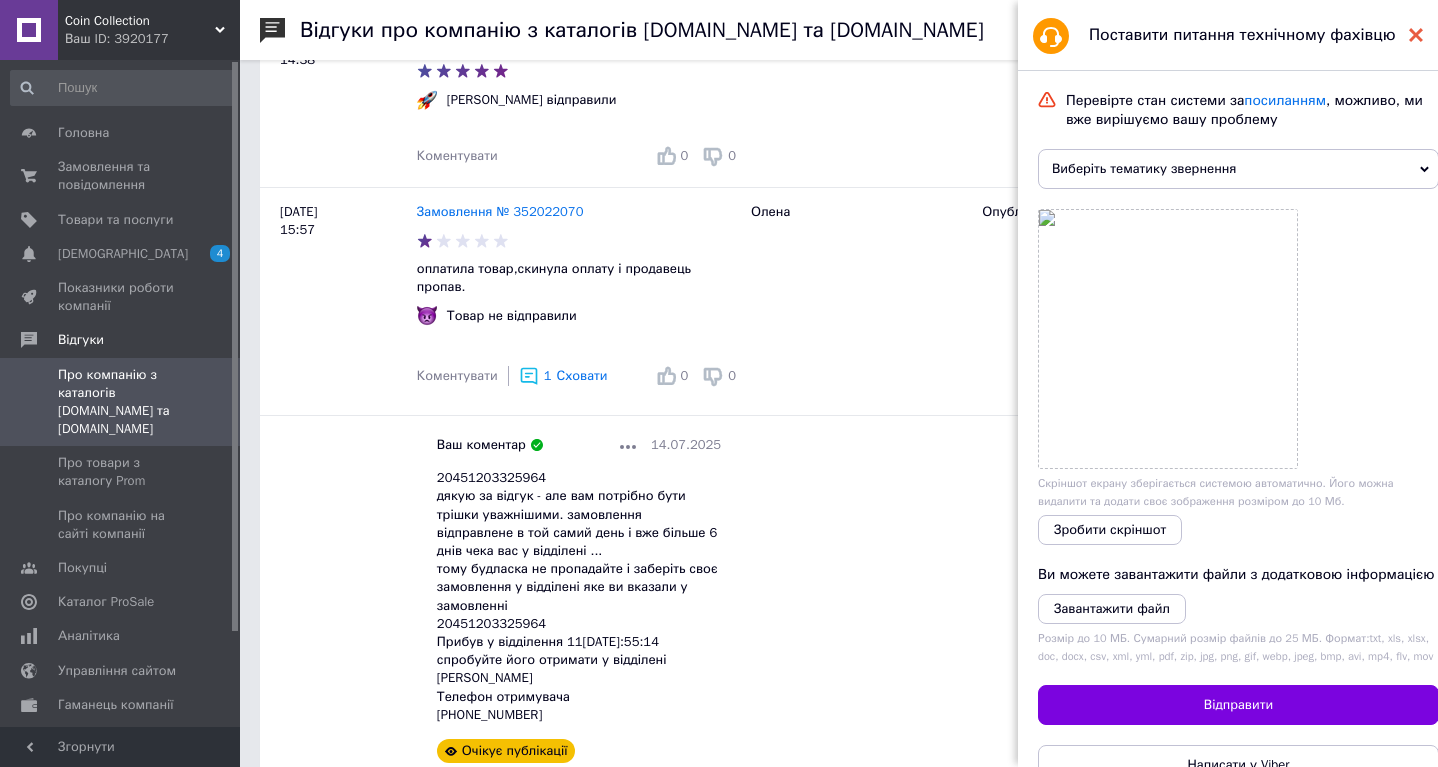 click 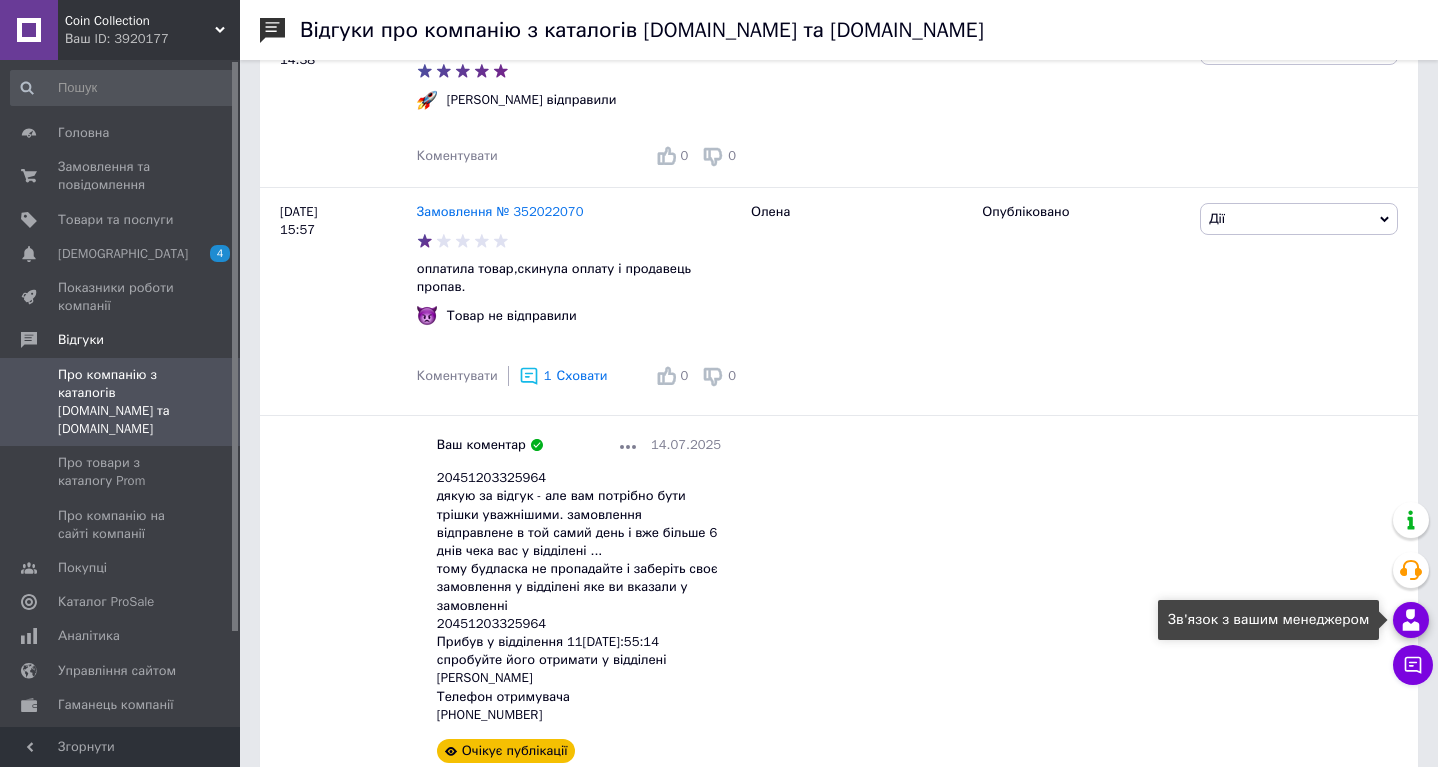 click at bounding box center (1411, 620) 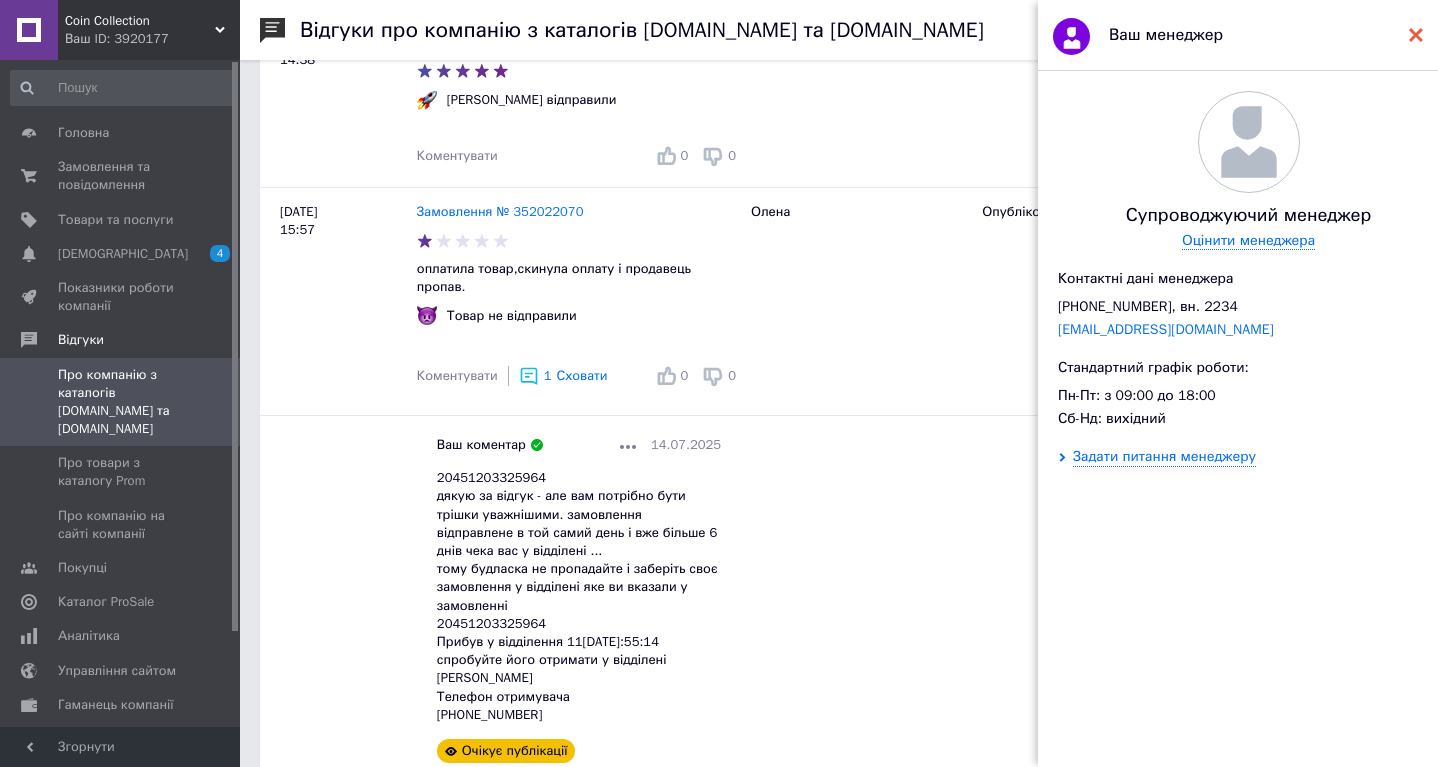 click 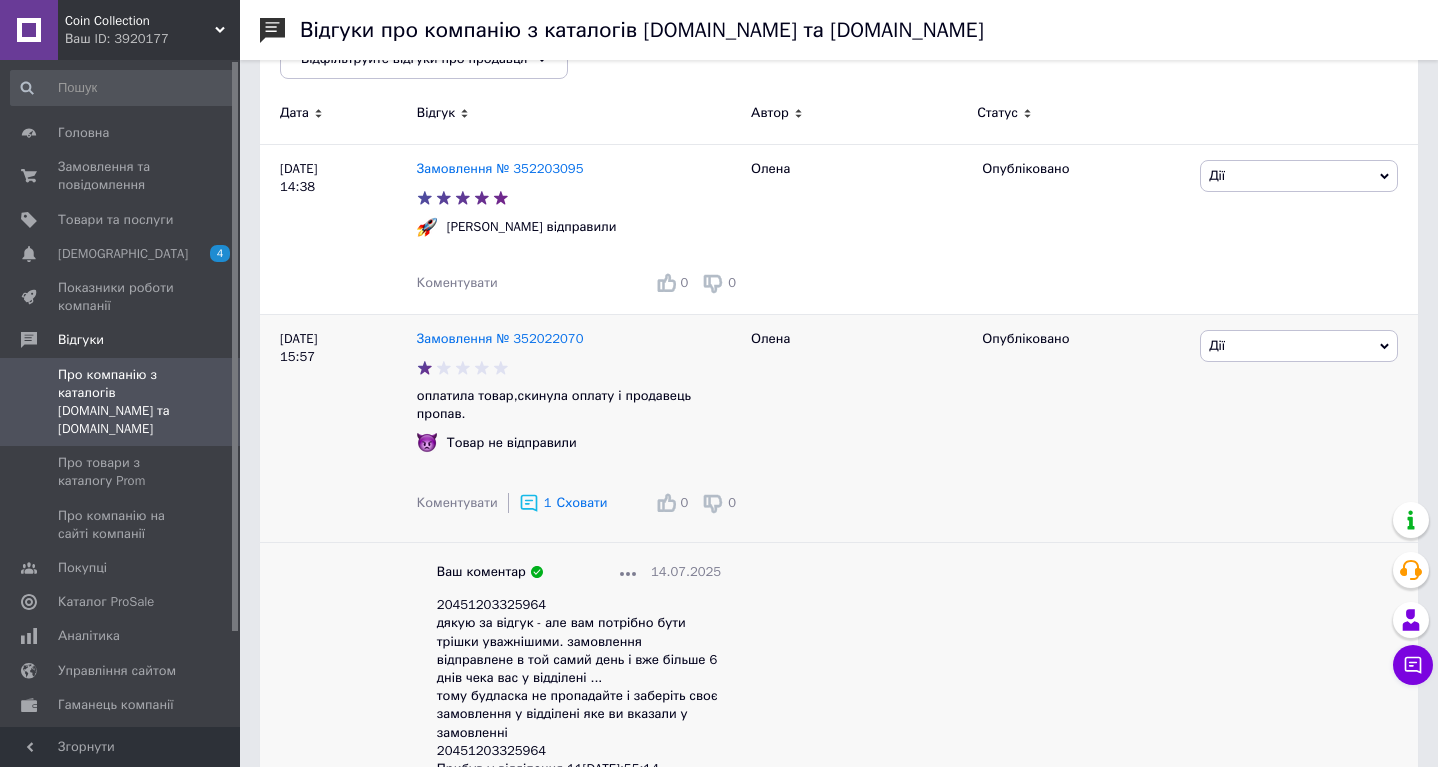 scroll, scrollTop: 287, scrollLeft: 0, axis: vertical 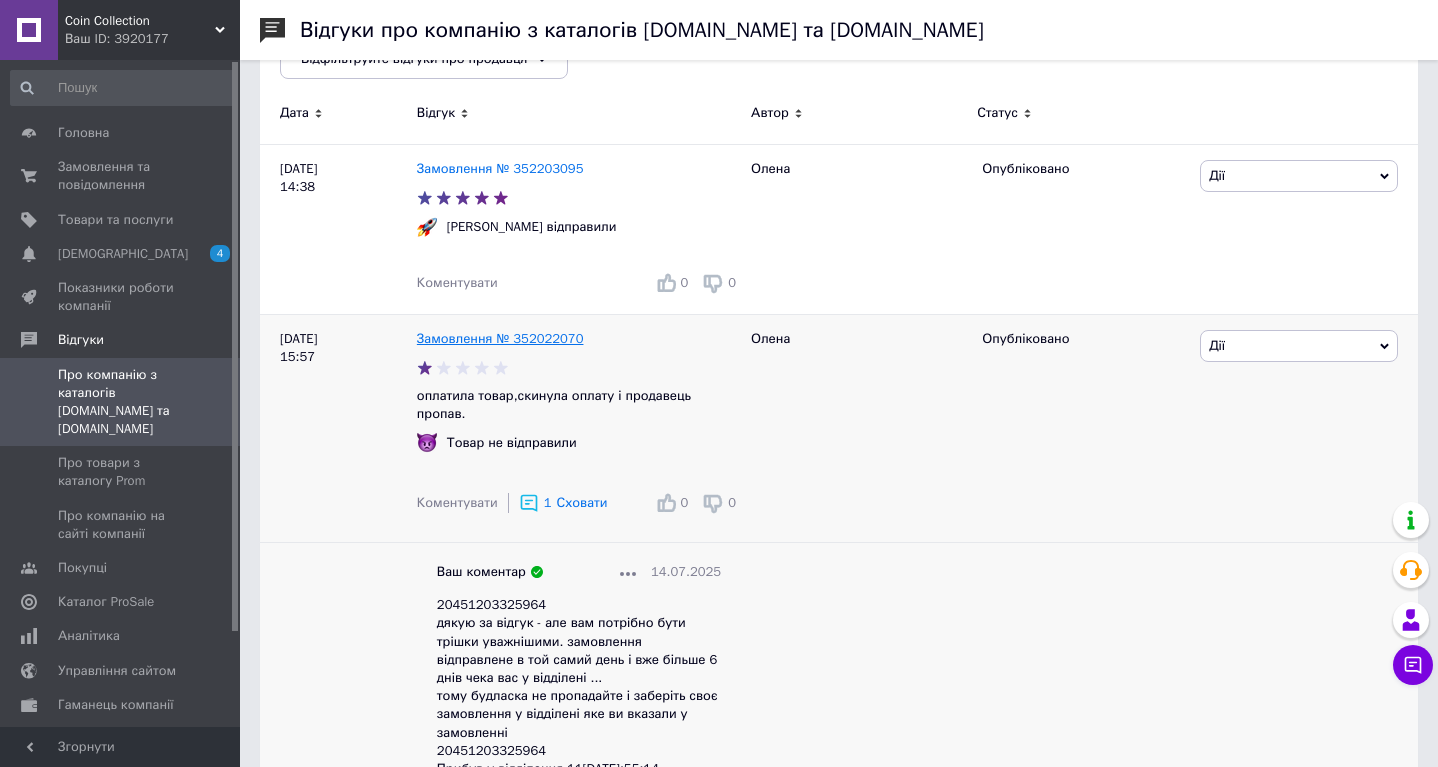 click on "Замовлення № 352022070" at bounding box center [500, 338] 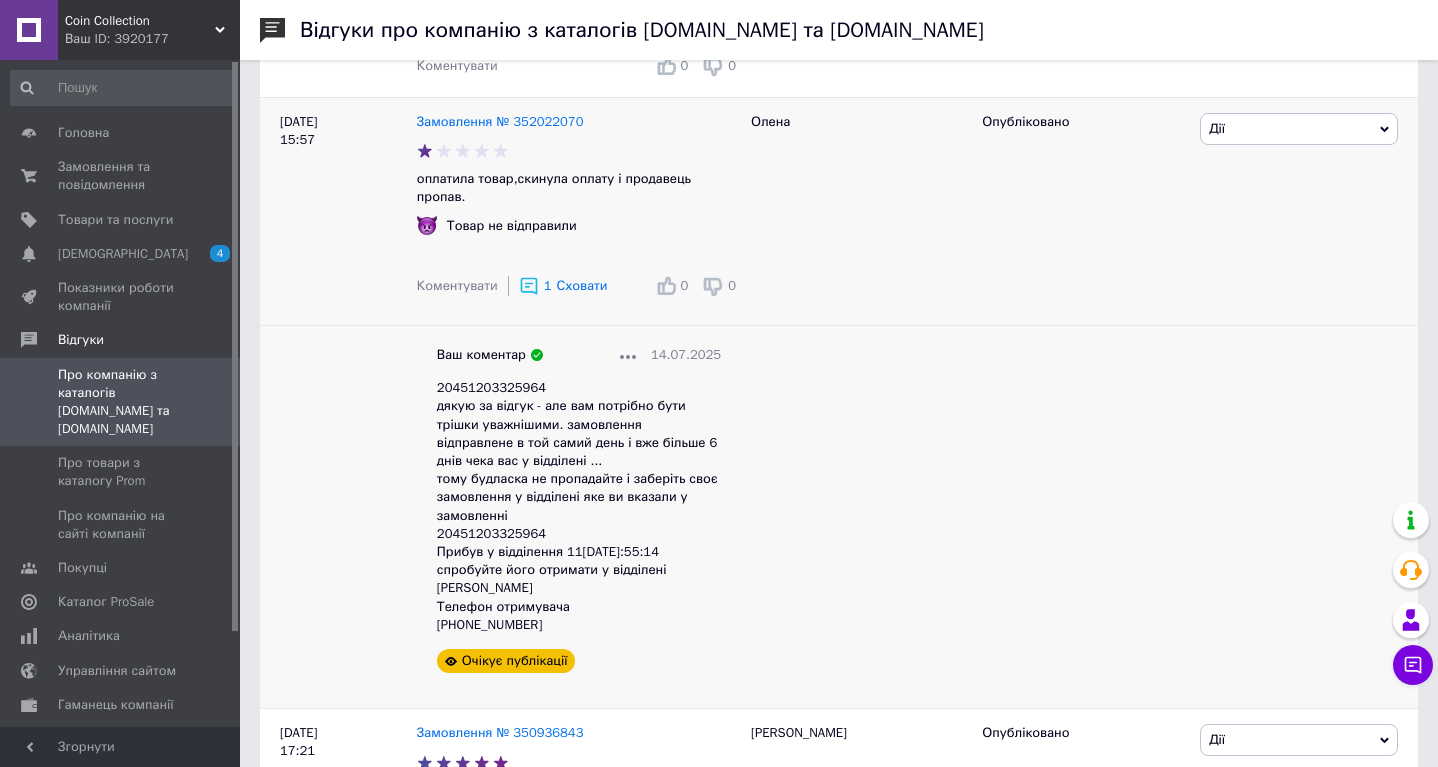 scroll, scrollTop: 509, scrollLeft: 0, axis: vertical 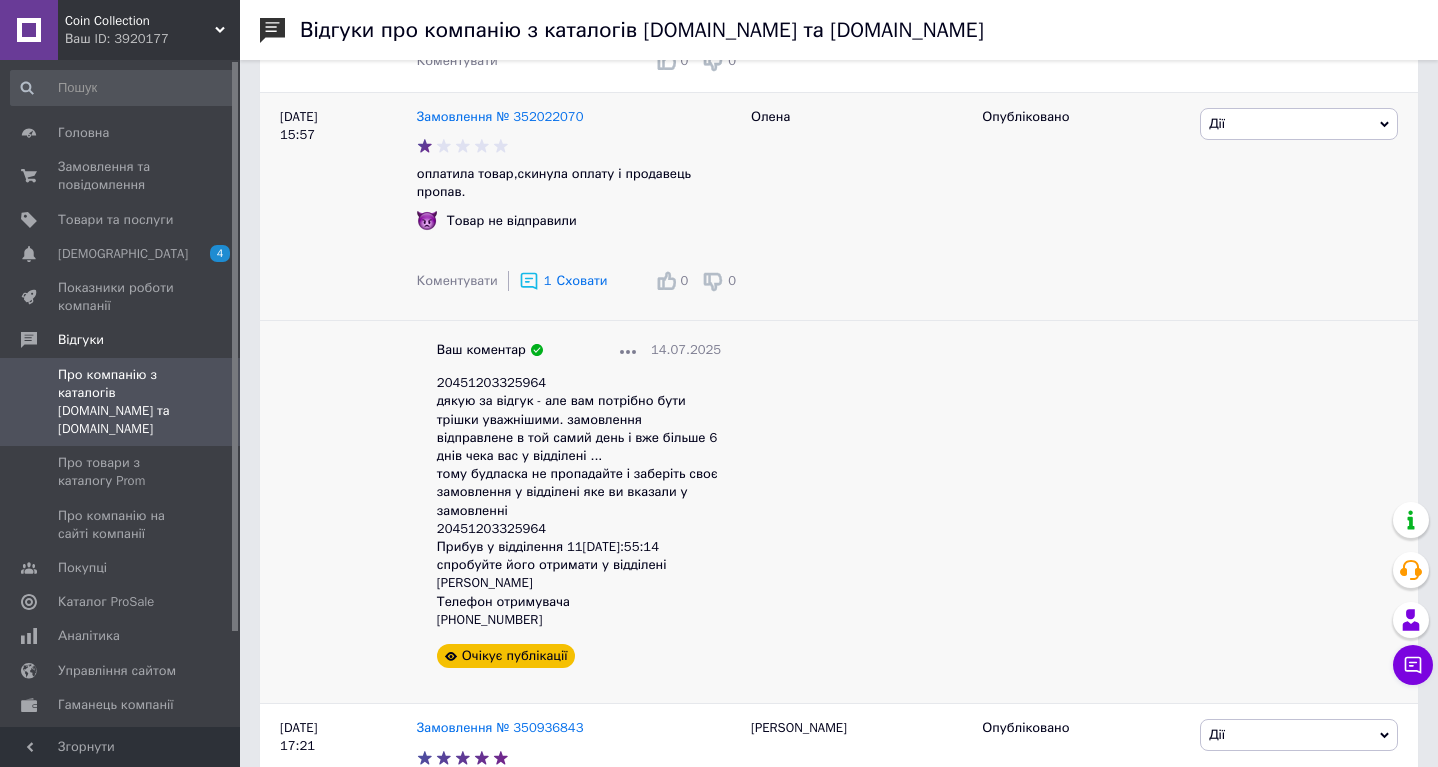 click 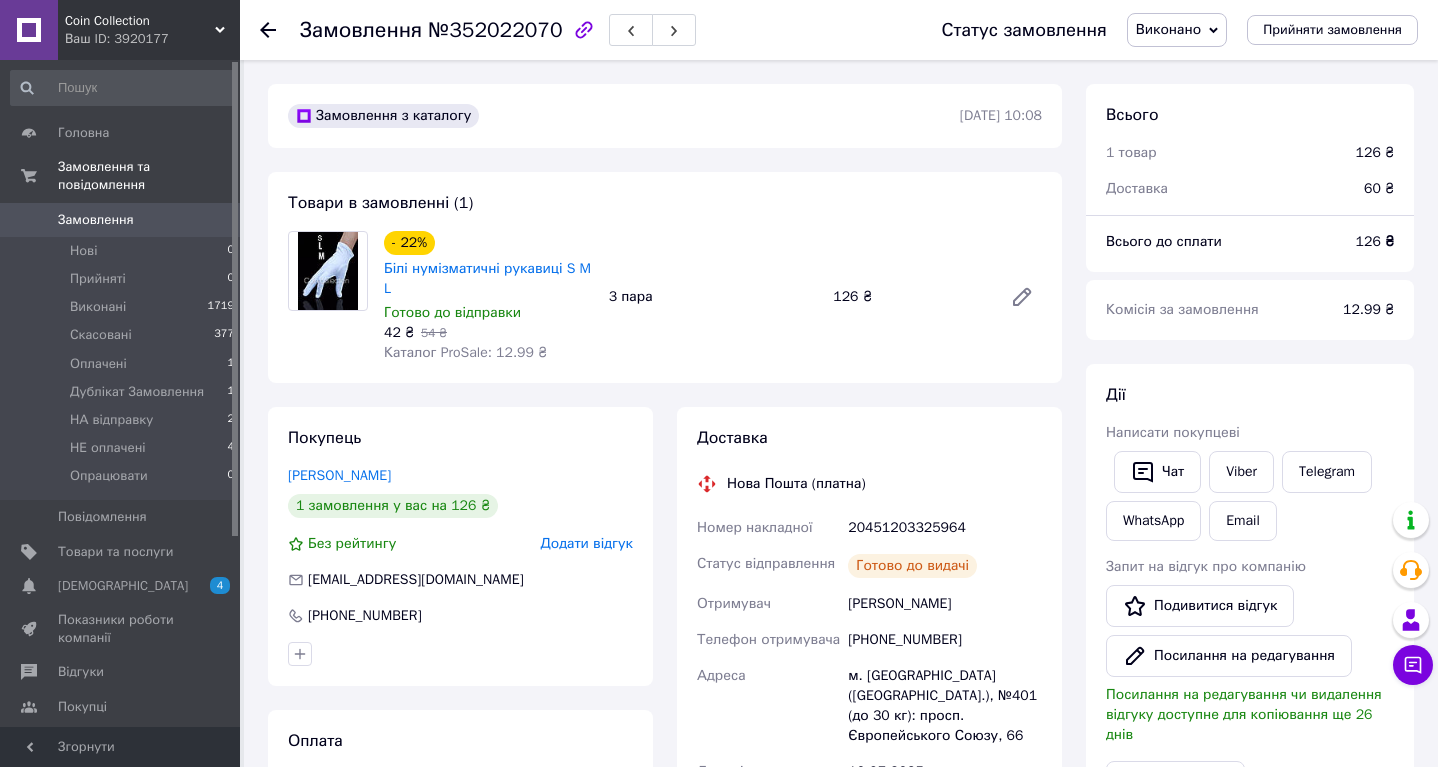 scroll, scrollTop: 0, scrollLeft: 0, axis: both 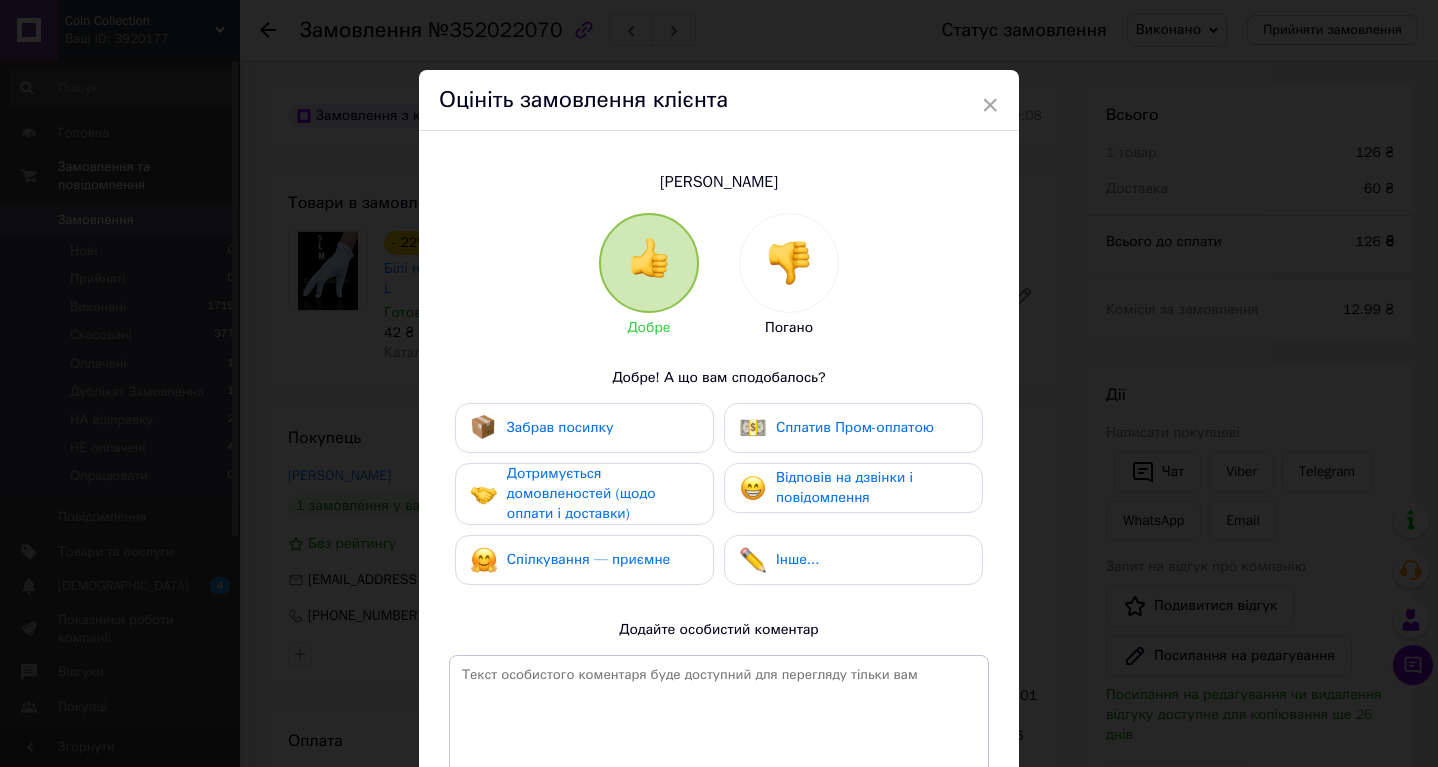 click at bounding box center (789, 263) 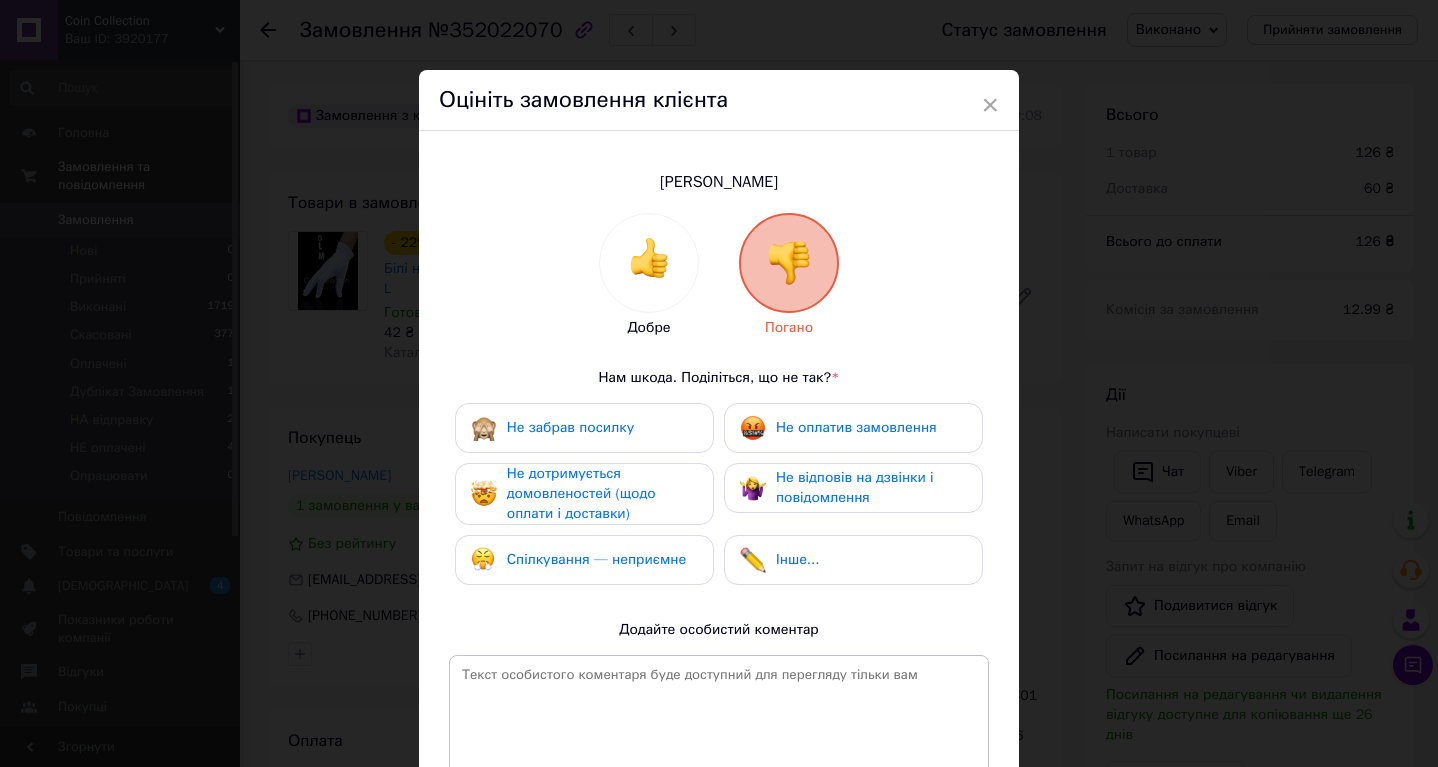 click on "Не оплатив замовлення" at bounding box center (856, 427) 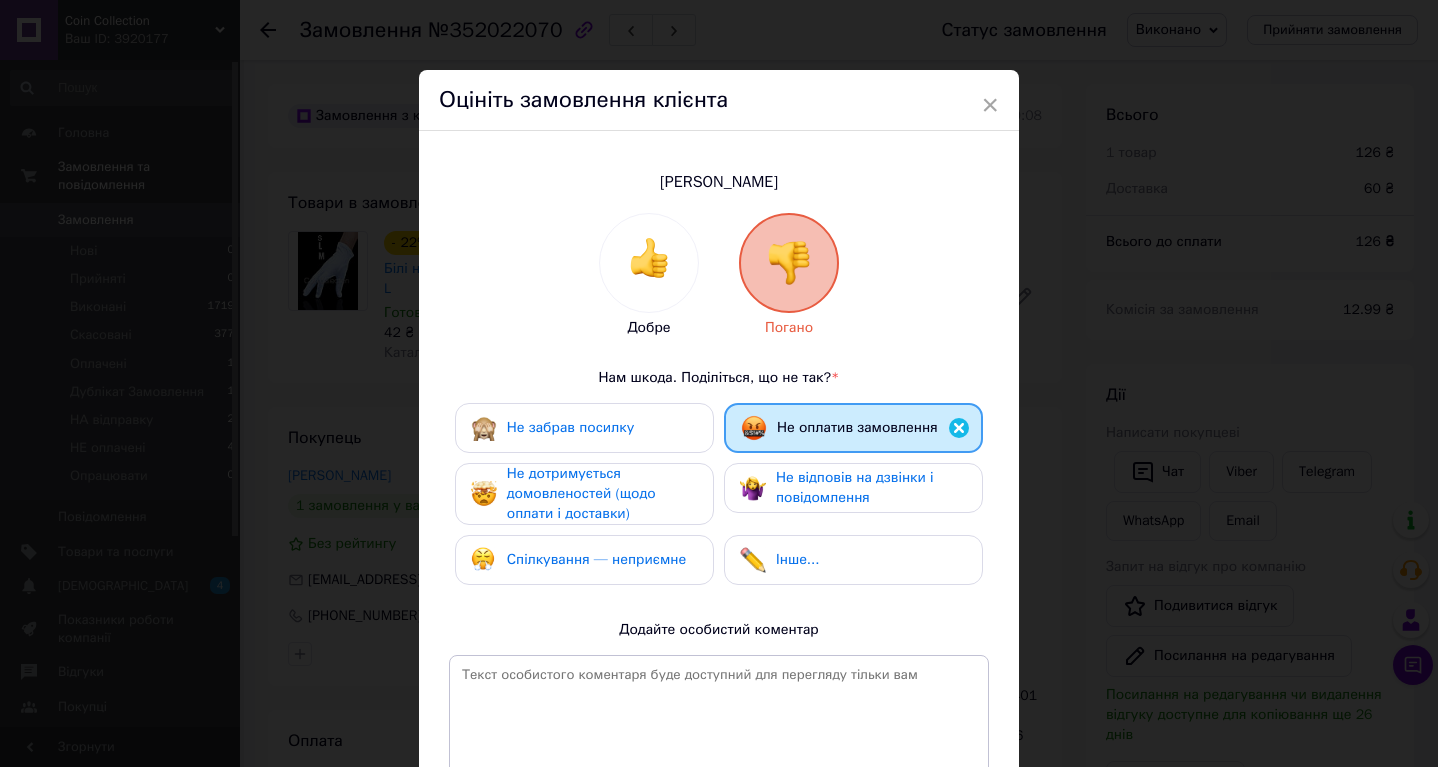 click on "Не відповів на дзвінки і повідомлення" at bounding box center (855, 487) 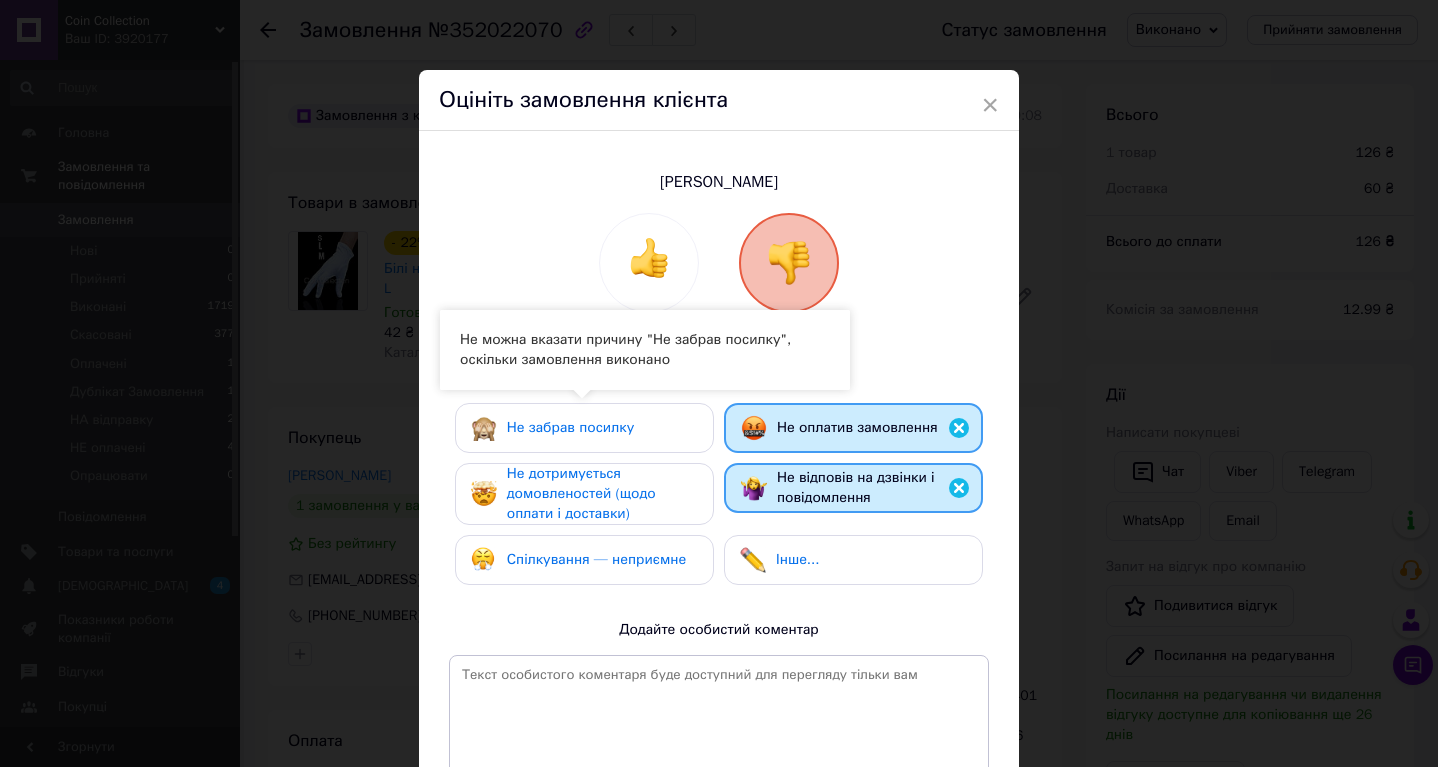 click on "Не забрав посилку" at bounding box center (570, 427) 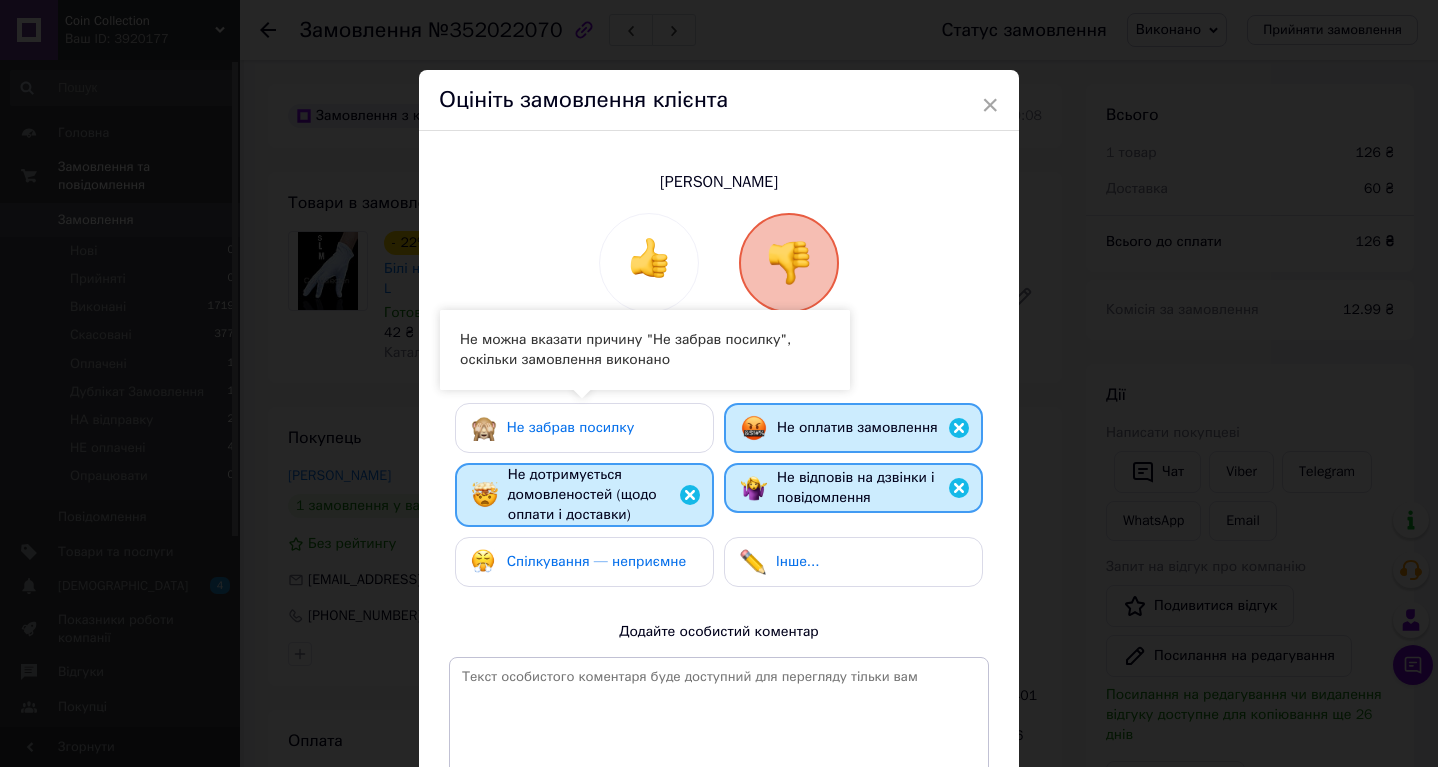 click on "Не забрав посилку" at bounding box center [552, 428] 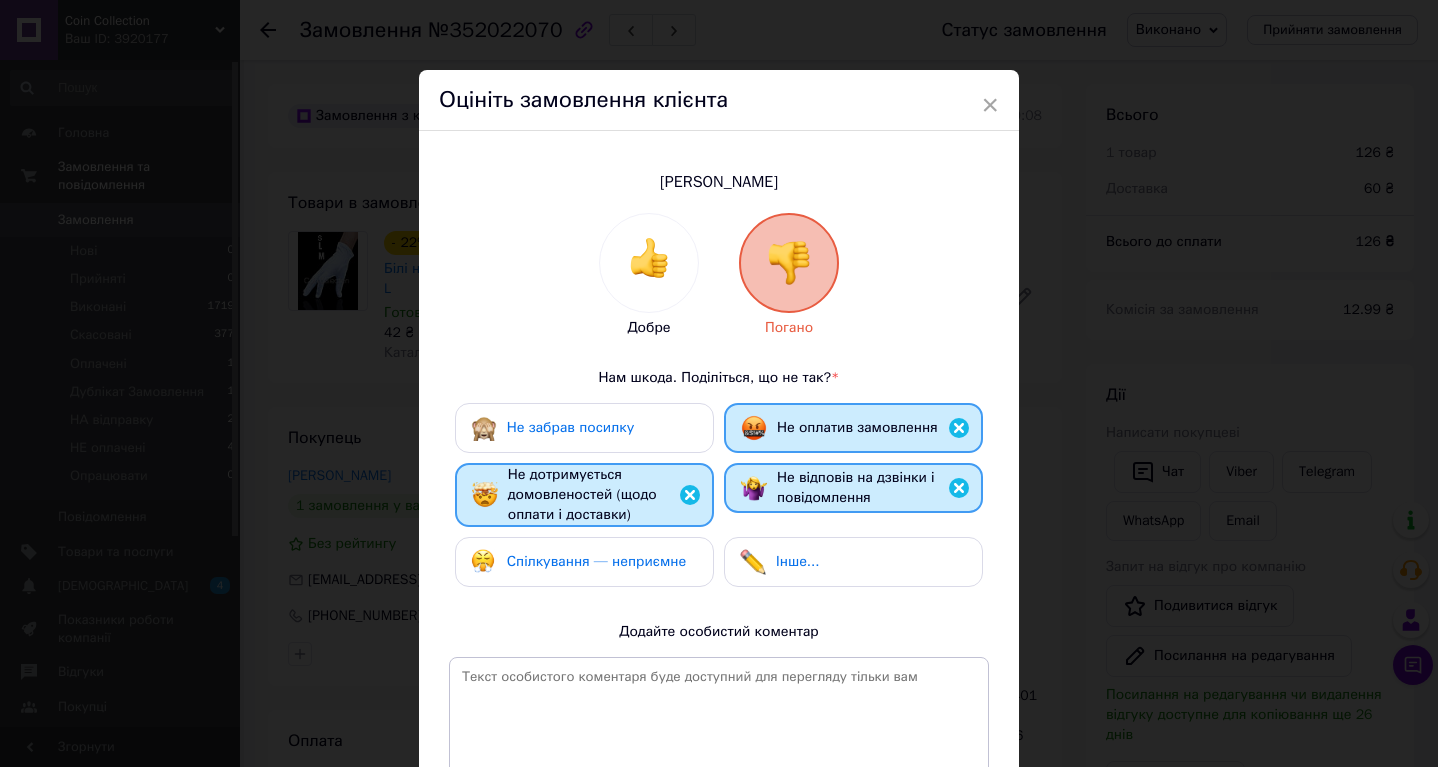 click on "Спілкування — неприємне" at bounding box center [596, 561] 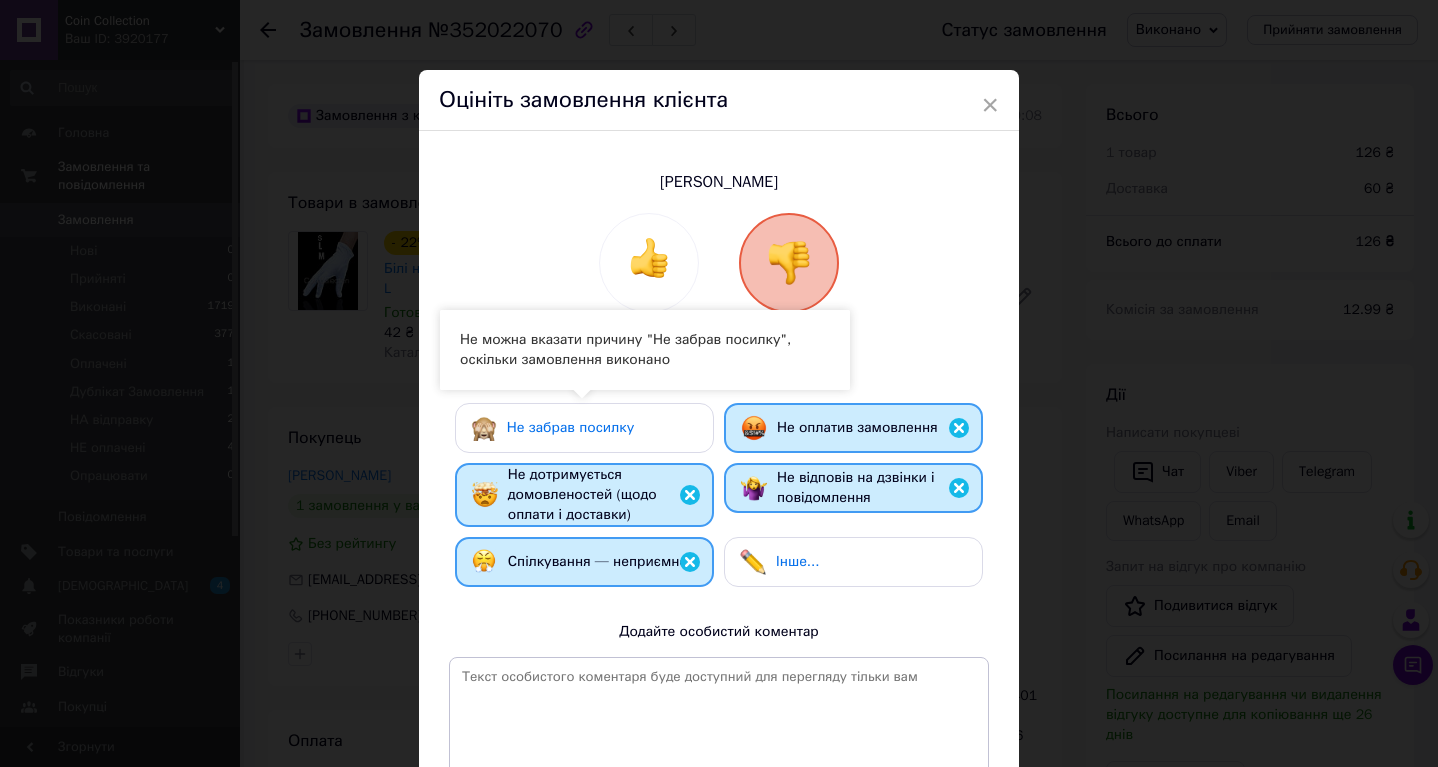 click on "Не забрав посилку" at bounding box center [570, 427] 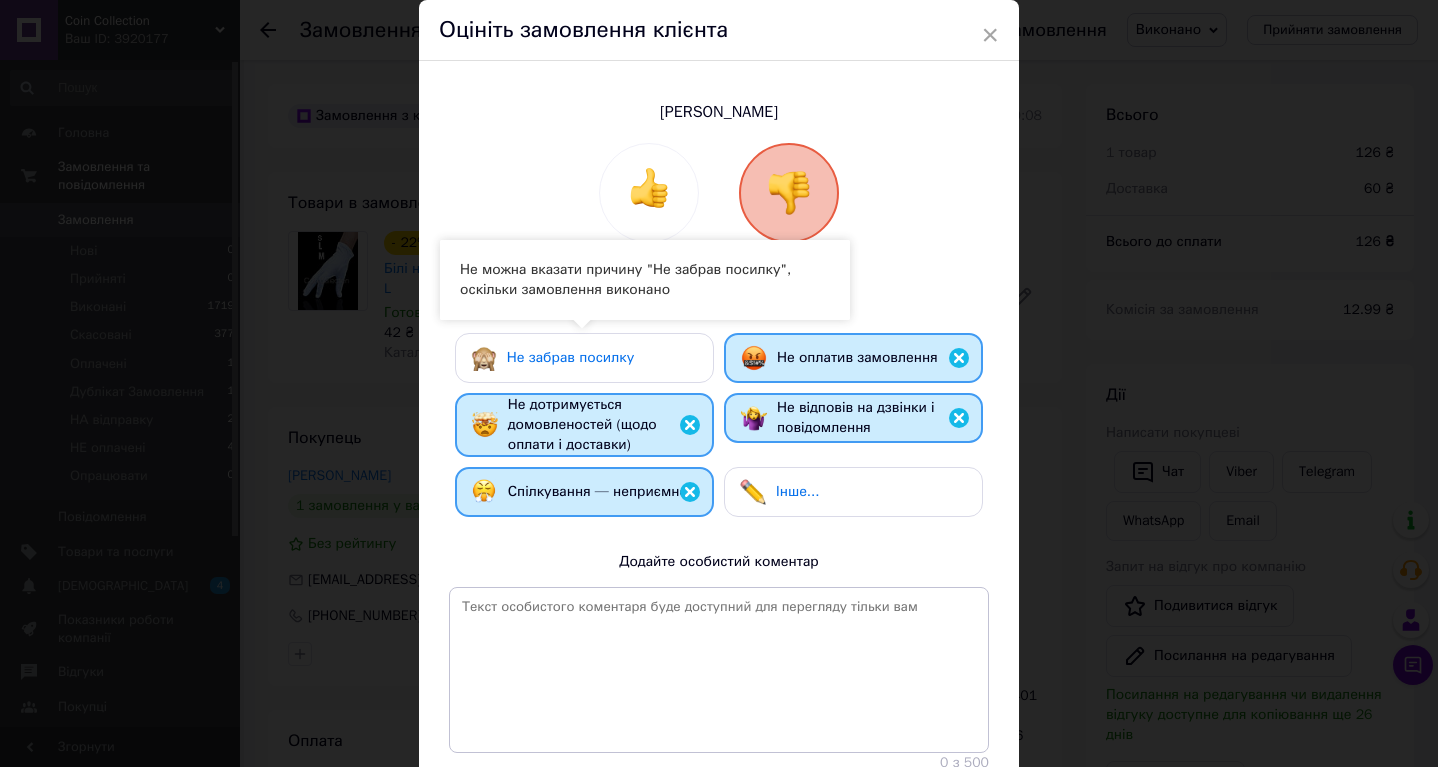 scroll, scrollTop: 138, scrollLeft: 0, axis: vertical 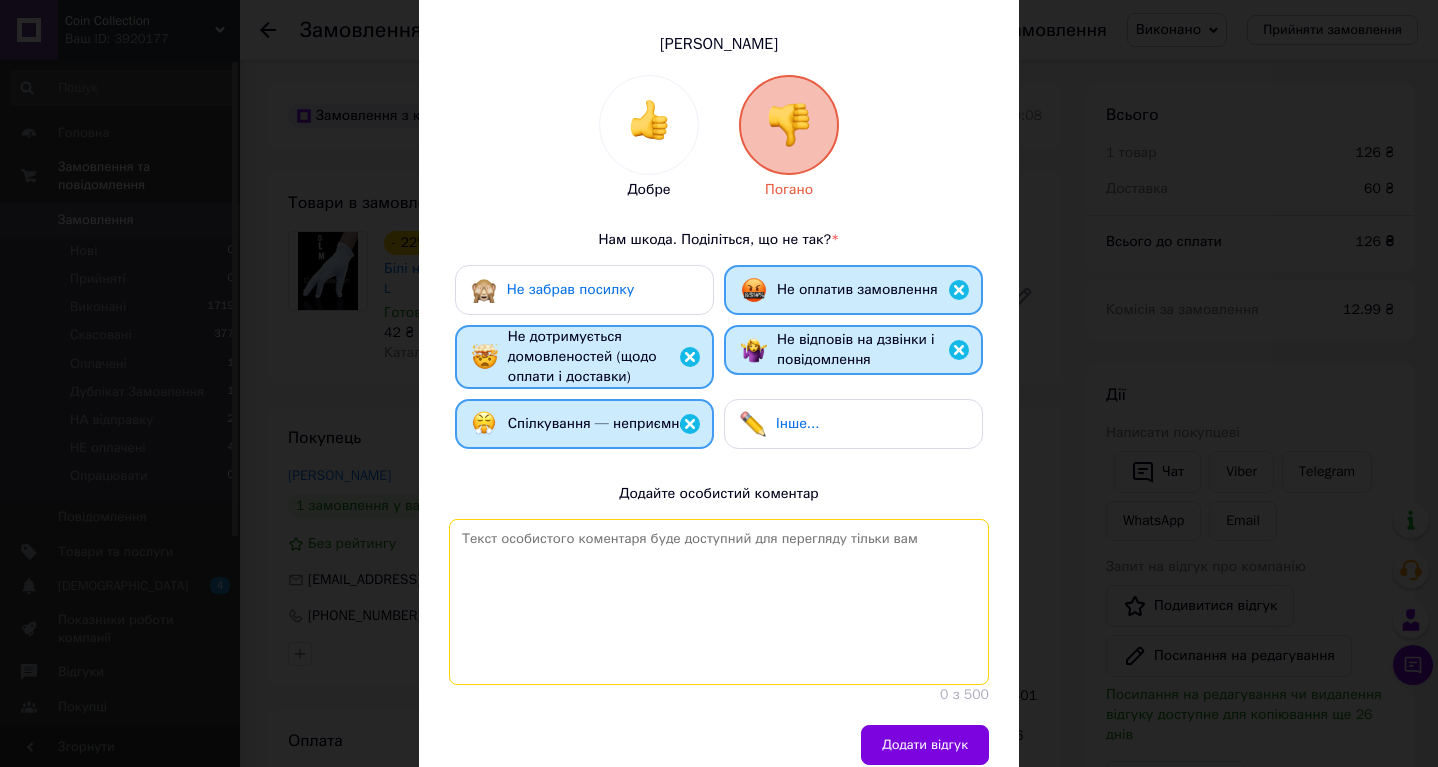 click at bounding box center (719, 602) 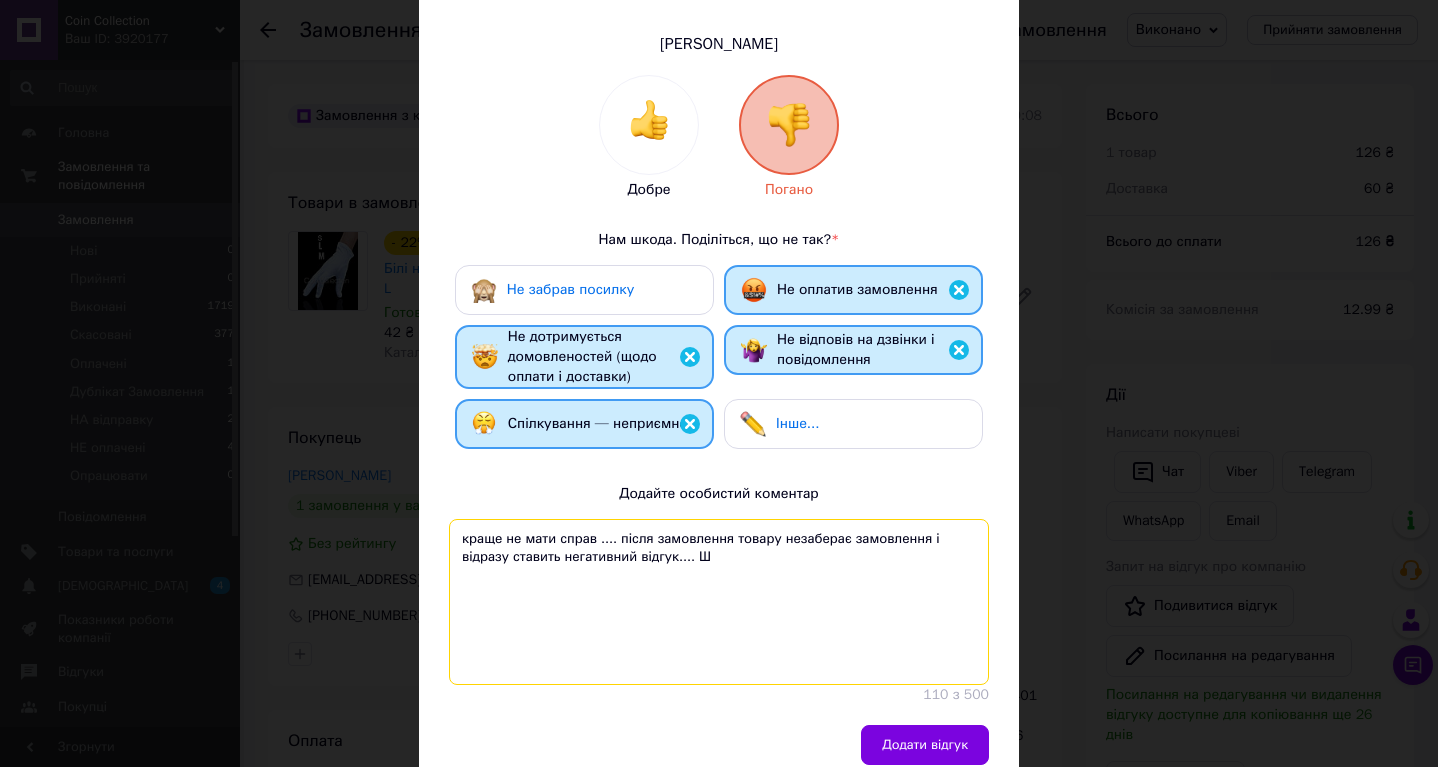 click on "краще не мати справ .... після замовлення товару незаберає замовлення і відразу ставить негативний відгук...." at bounding box center [719, 602] 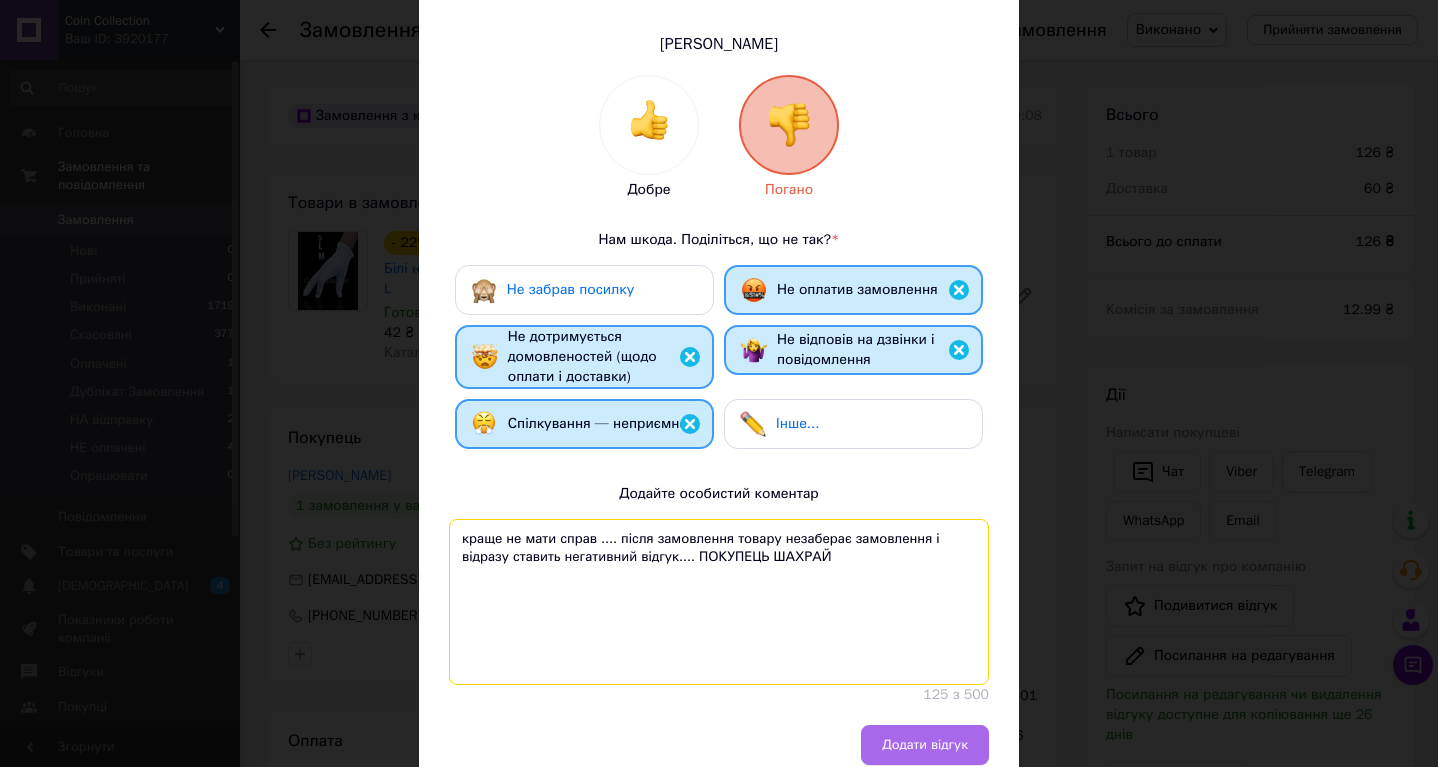 type on "краще не мати справ .... після замовлення товару незаберає замовлення і відразу ставить негативний відгук.... ПОКУПЕЦЬ ШАХРАЙ" 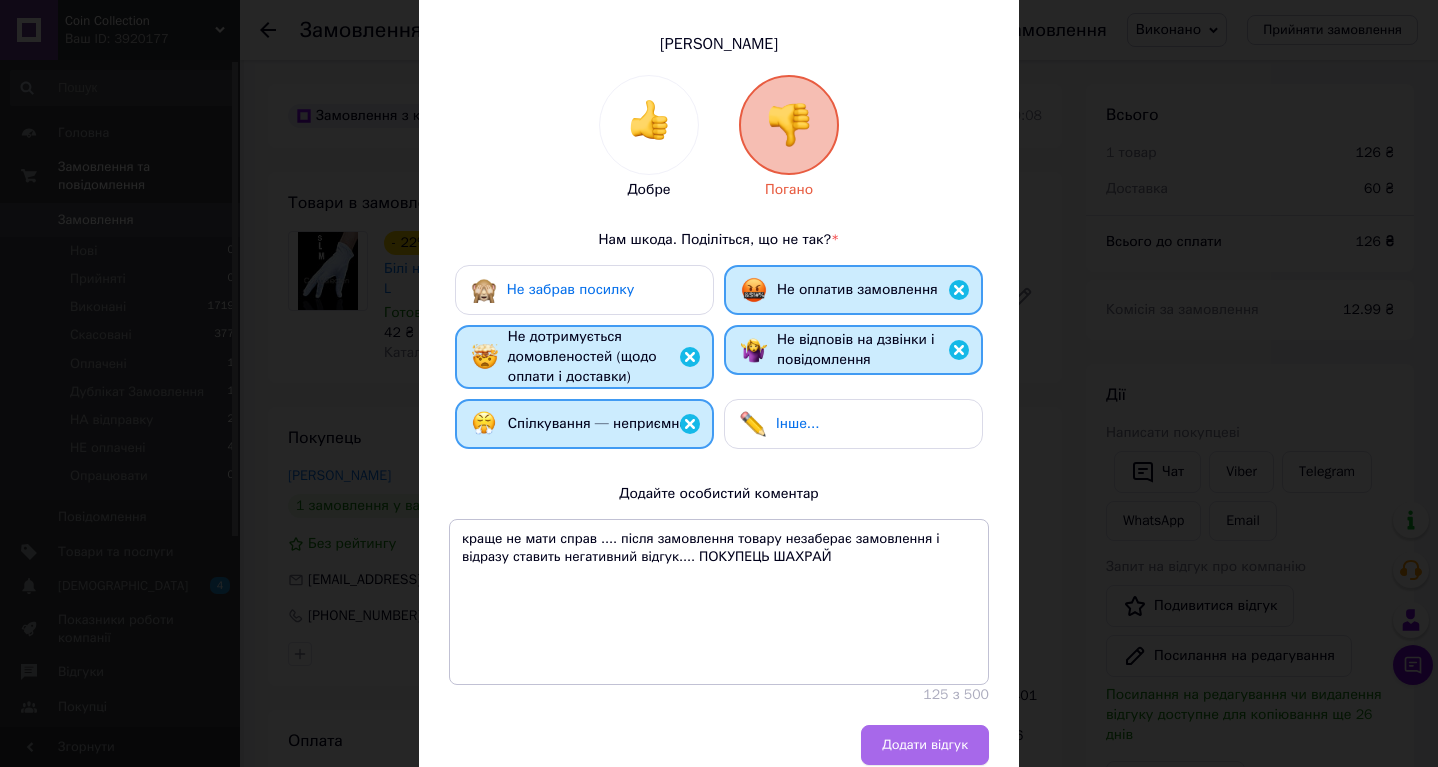 click on "Додати відгук" at bounding box center (925, 745) 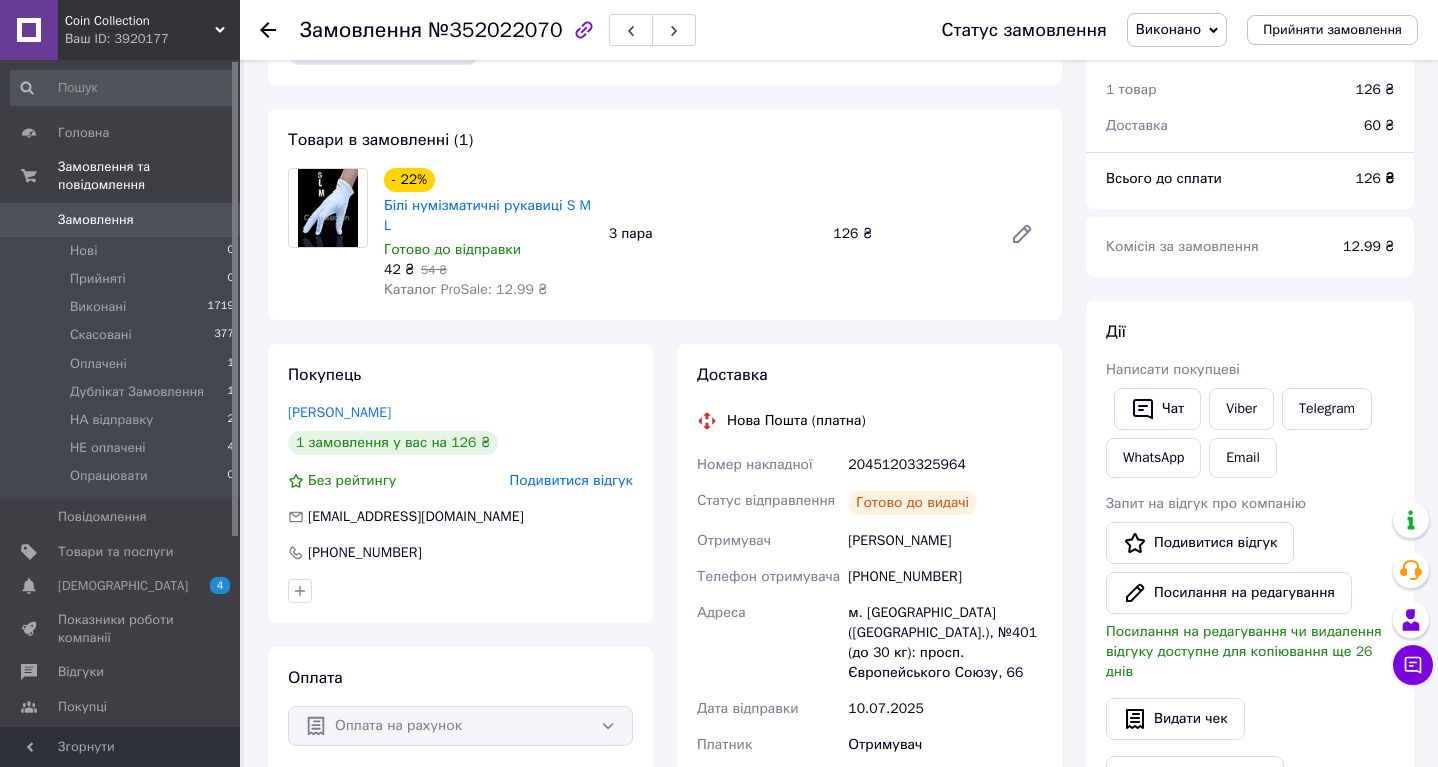 scroll, scrollTop: 61, scrollLeft: 0, axis: vertical 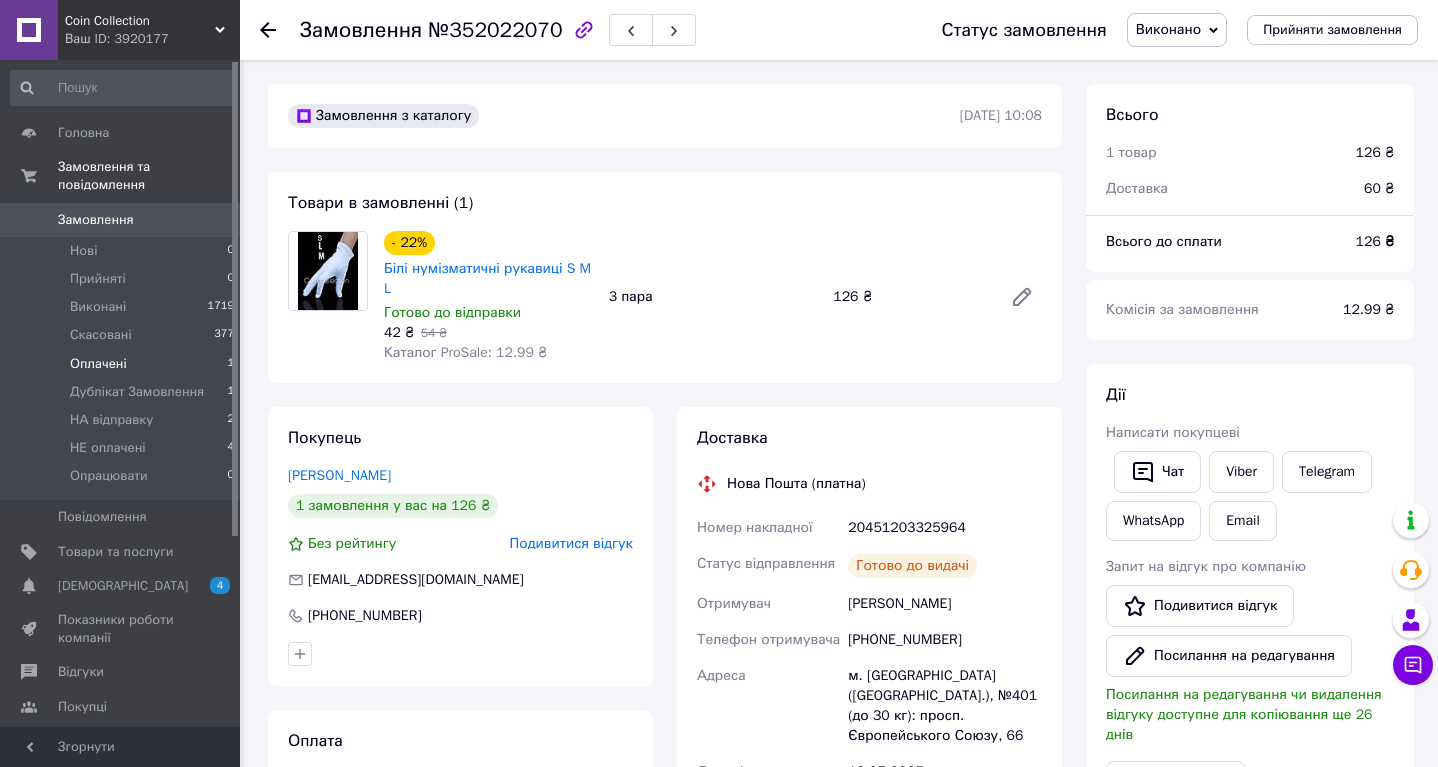 click on "Оплачені 1" at bounding box center [123, 364] 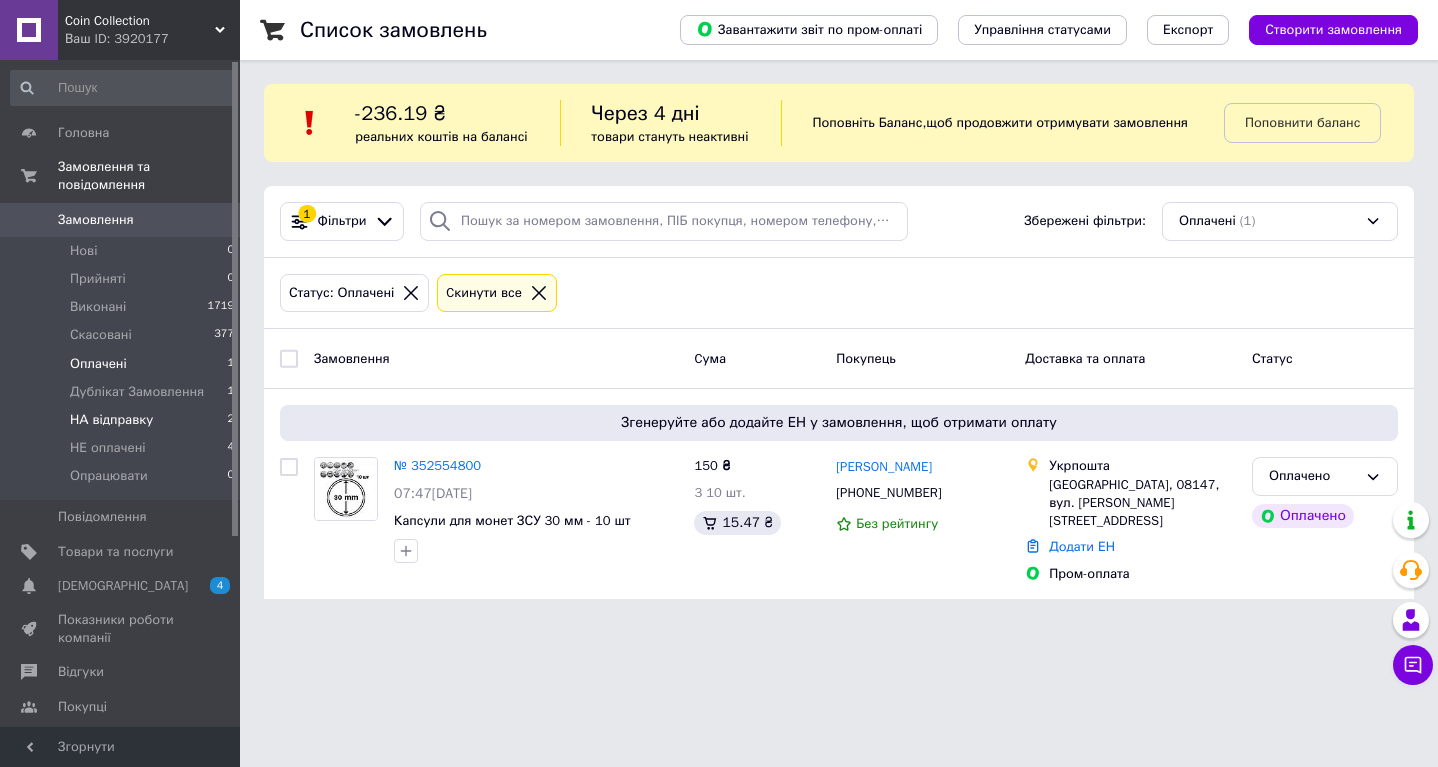 click on "НА відправку" at bounding box center [111, 420] 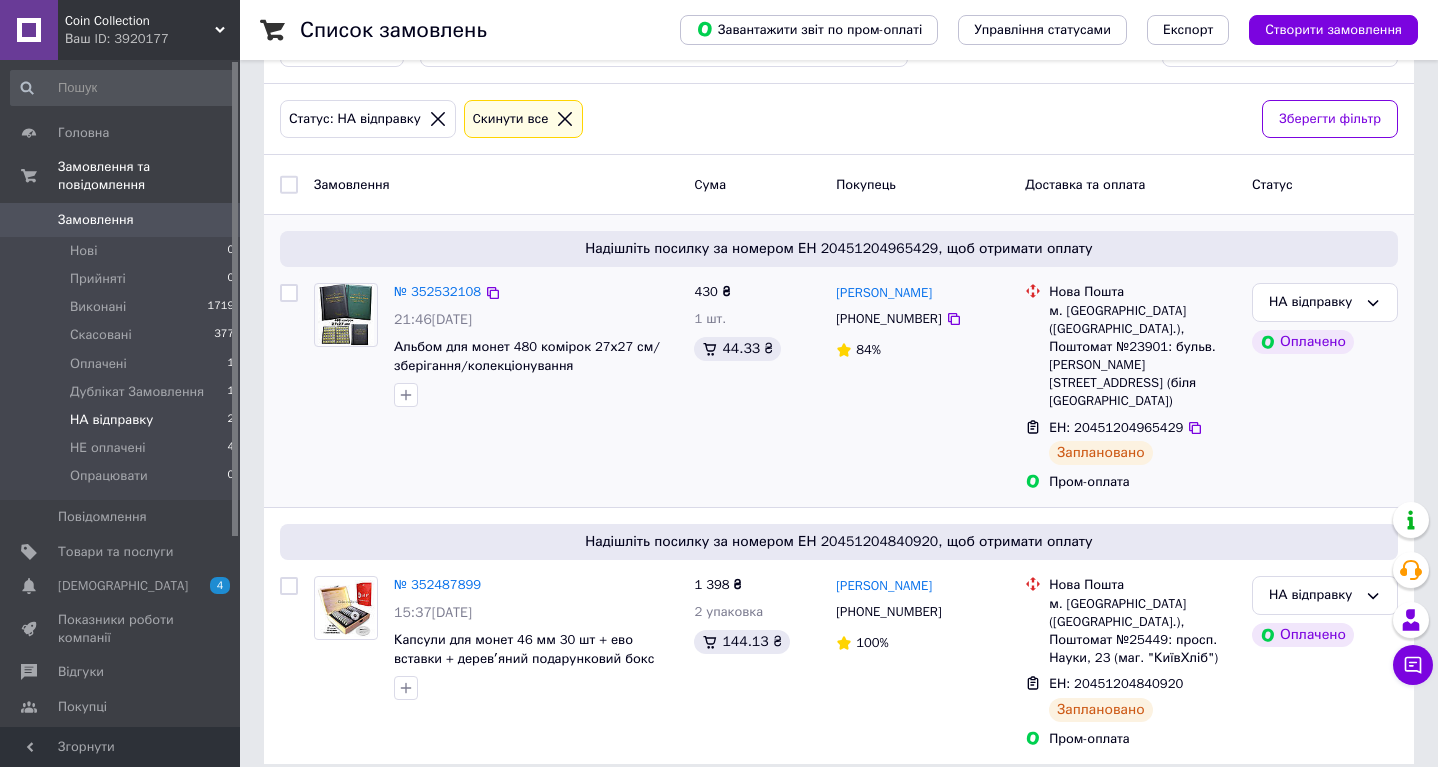 scroll, scrollTop: 173, scrollLeft: 0, axis: vertical 